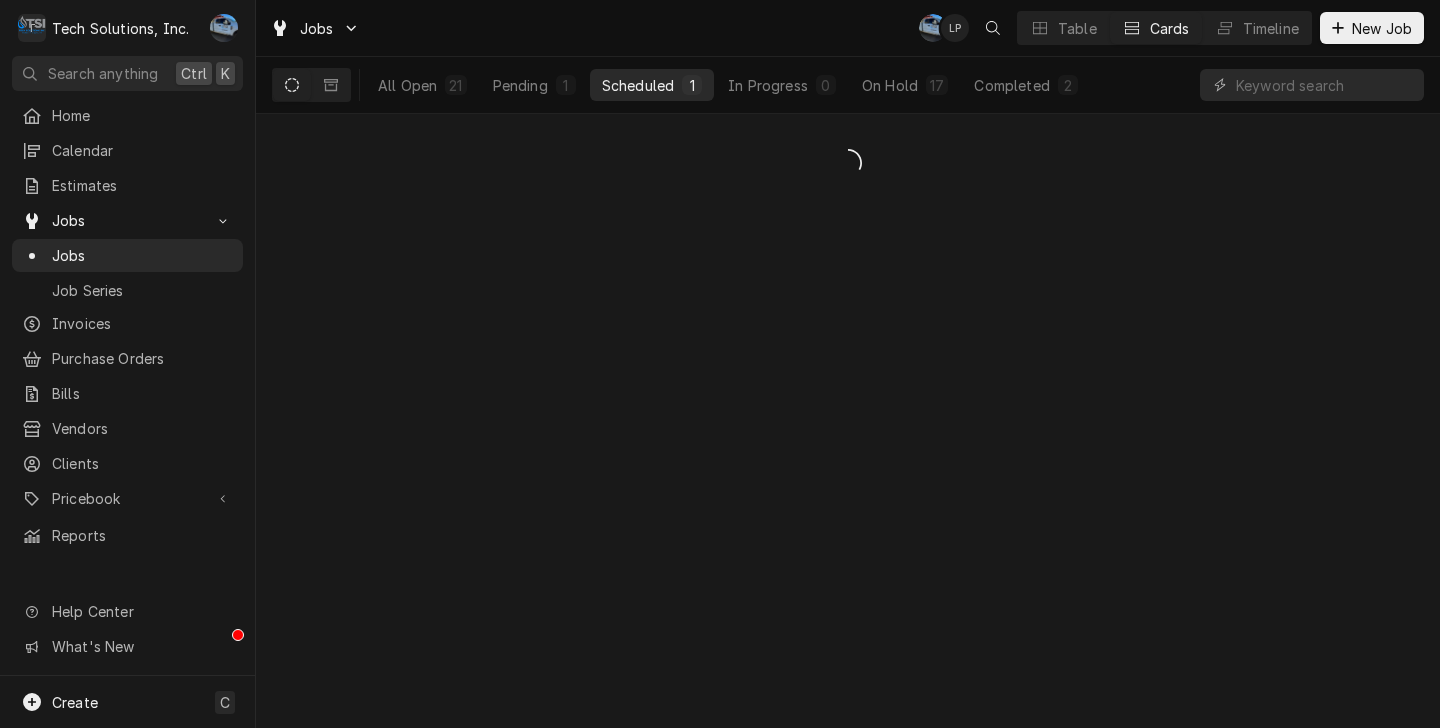 scroll, scrollTop: 0, scrollLeft: 0, axis: both 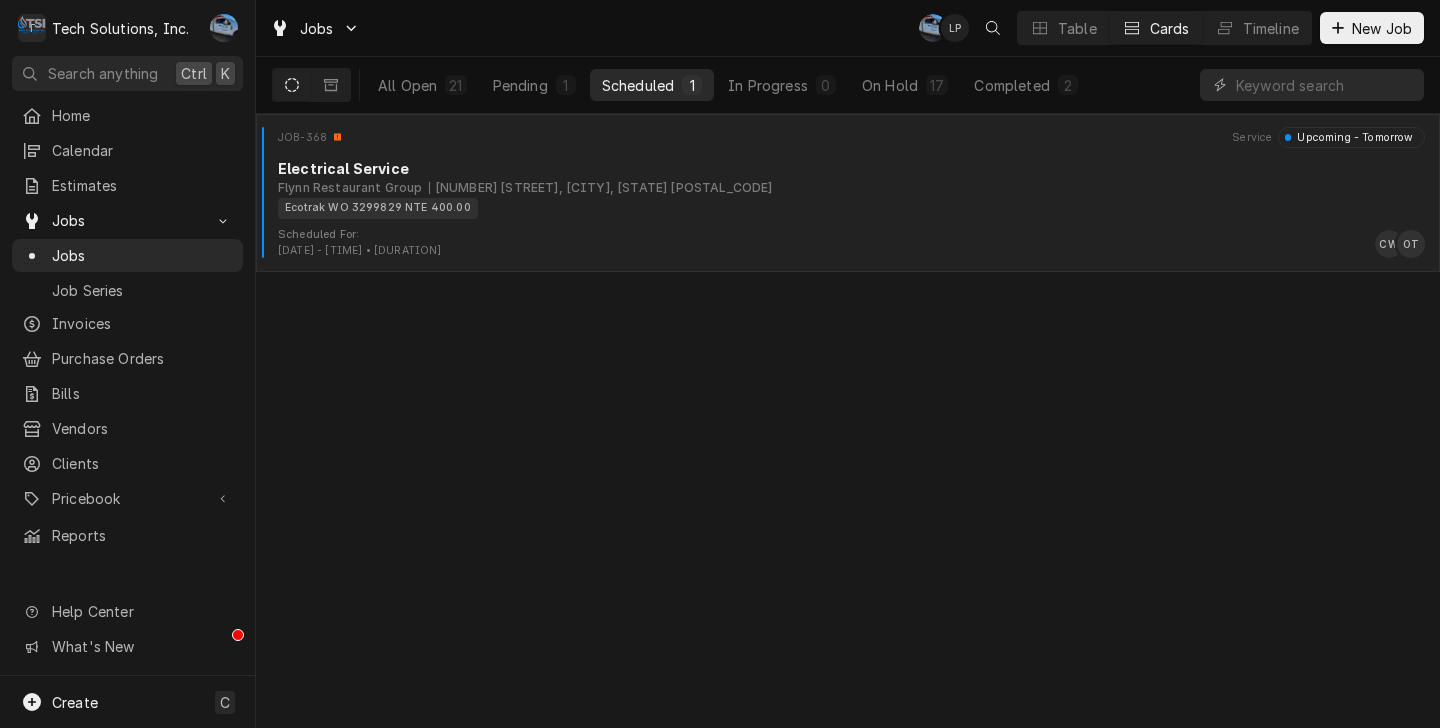 click on "Ecotrak WO 3299829 NTE 400.00" at bounding box center [844, 208] 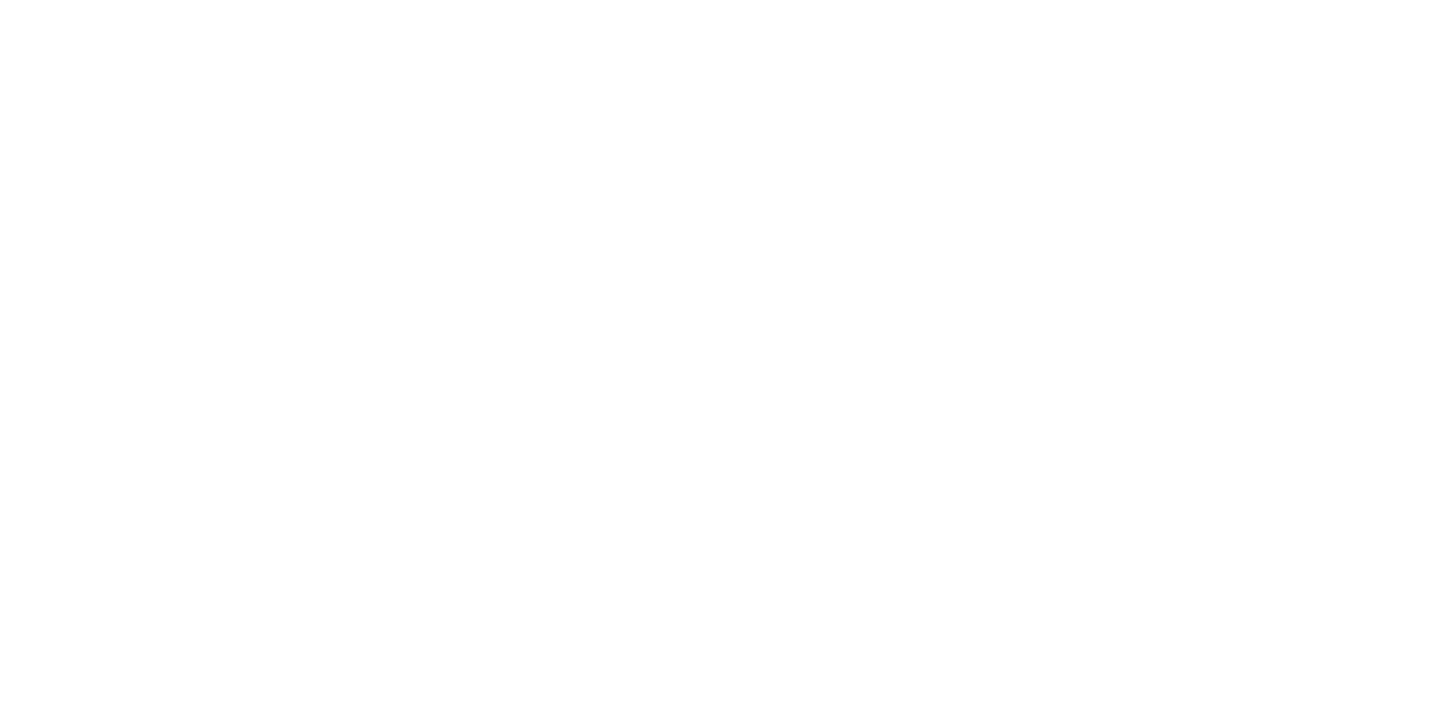 scroll, scrollTop: 0, scrollLeft: 0, axis: both 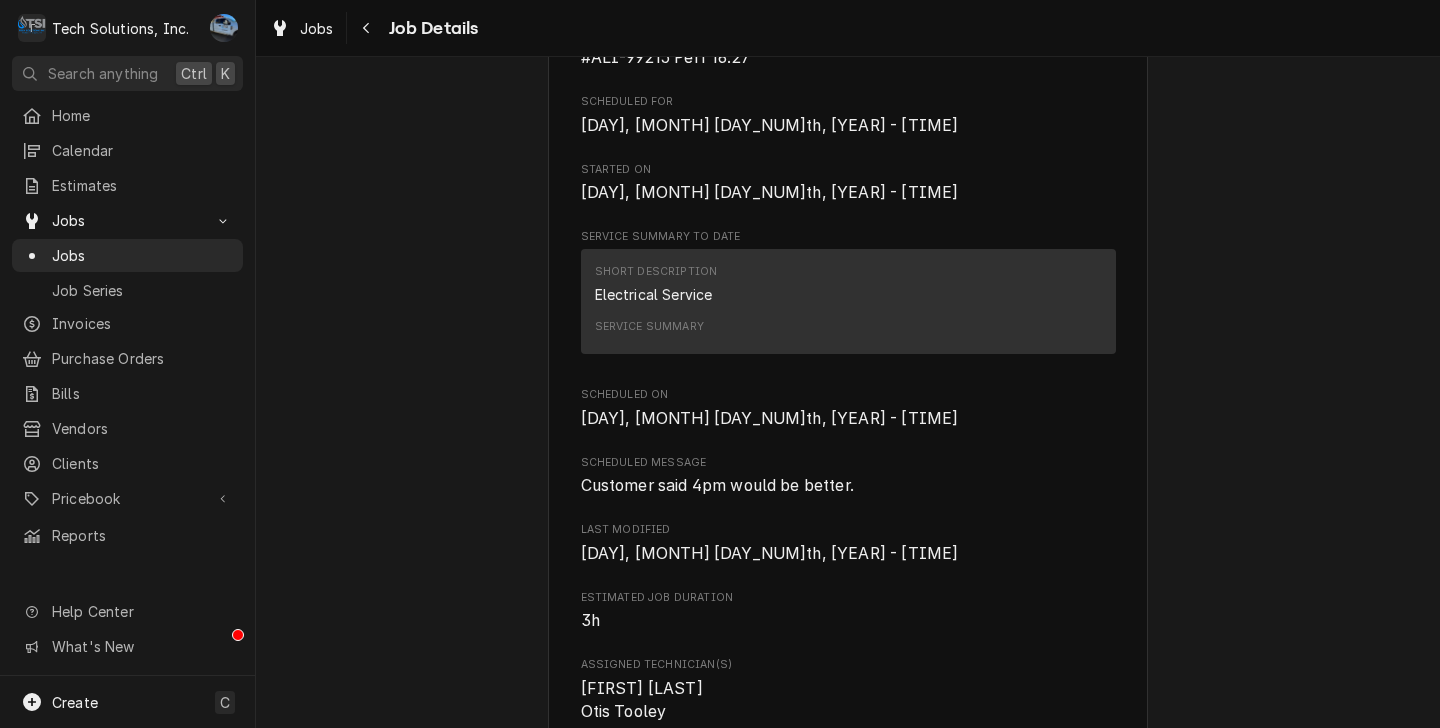 click on "Customer said 4pm would be better." at bounding box center [717, 485] 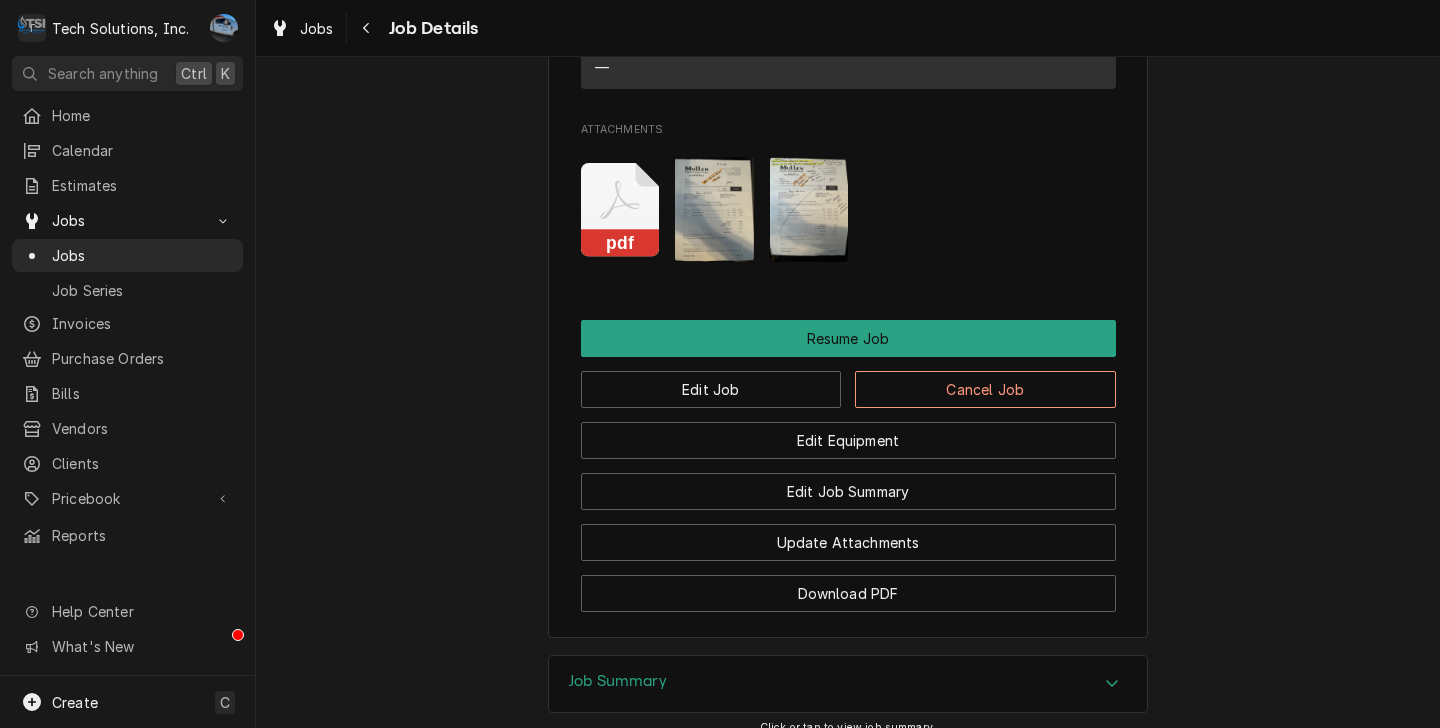 scroll, scrollTop: 3300, scrollLeft: 0, axis: vertical 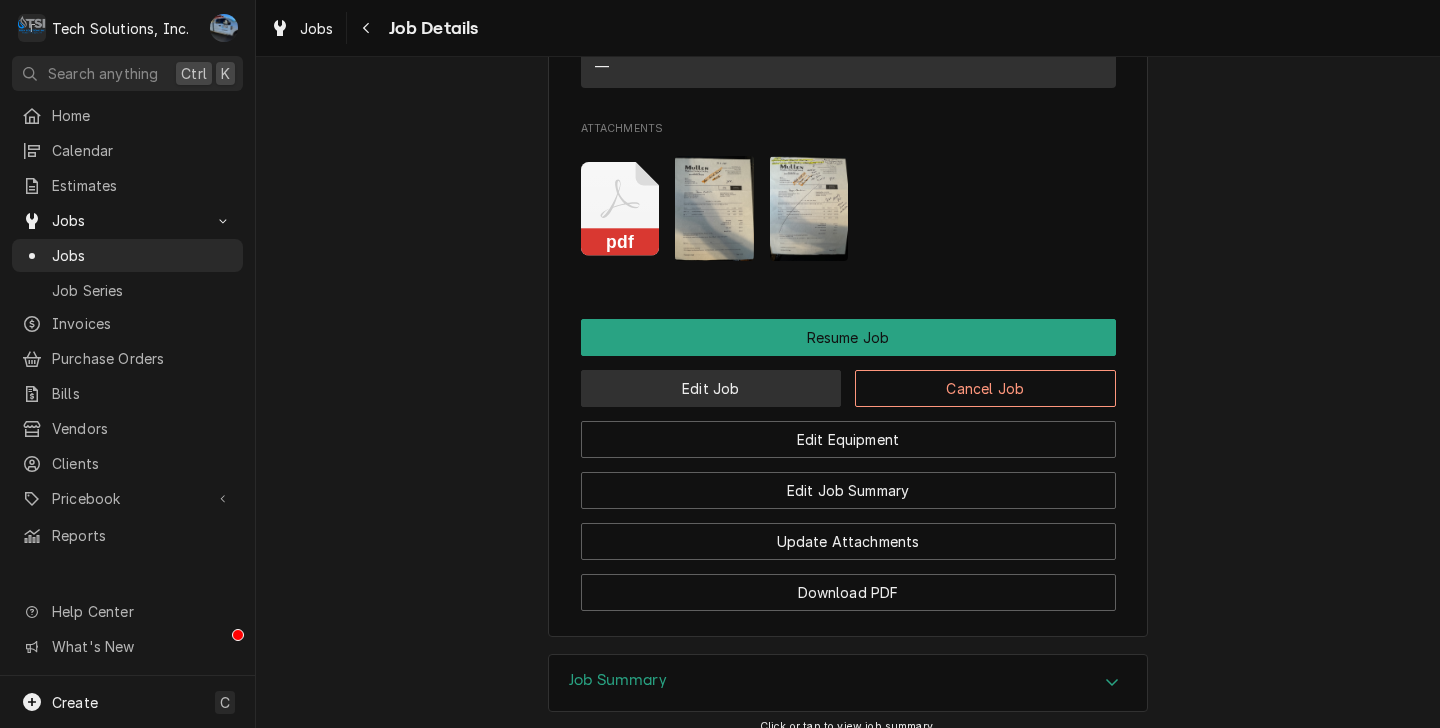 click on "Edit Job" at bounding box center (711, 388) 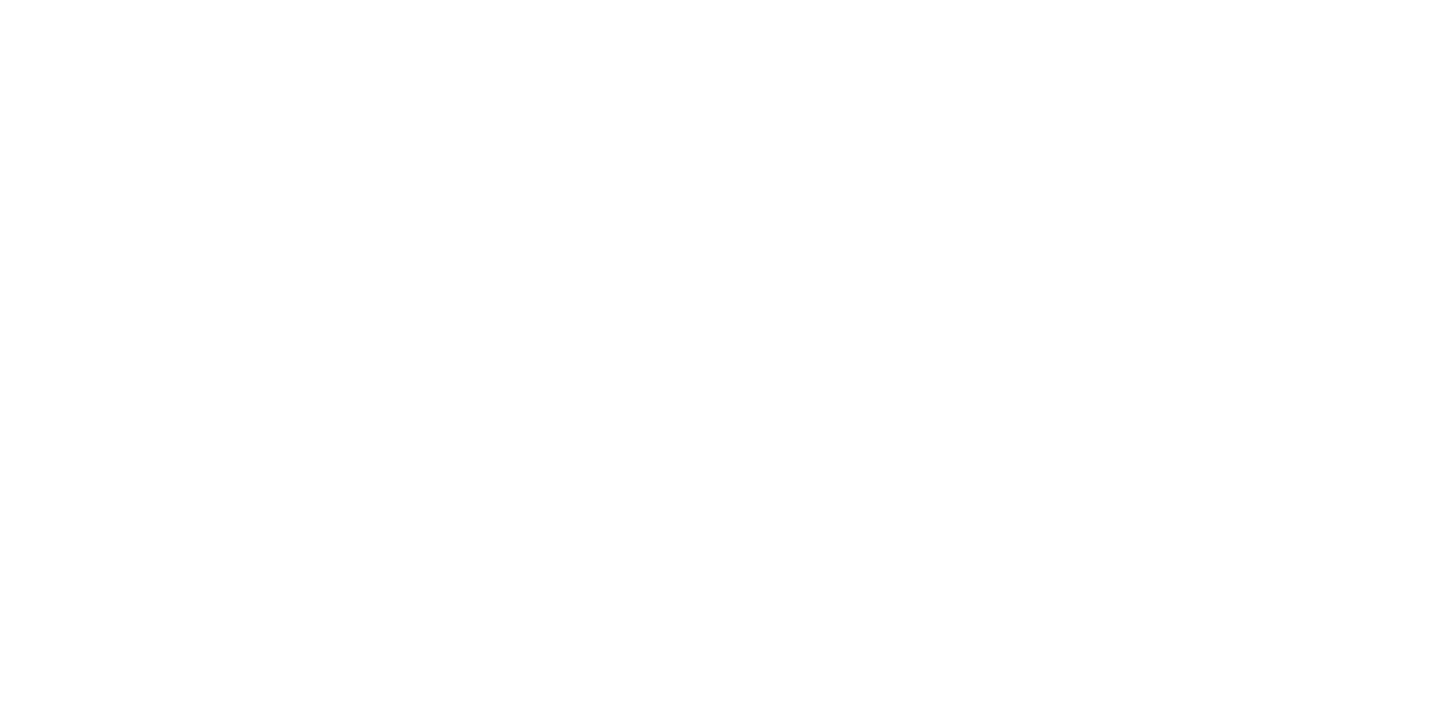 scroll, scrollTop: 0, scrollLeft: 0, axis: both 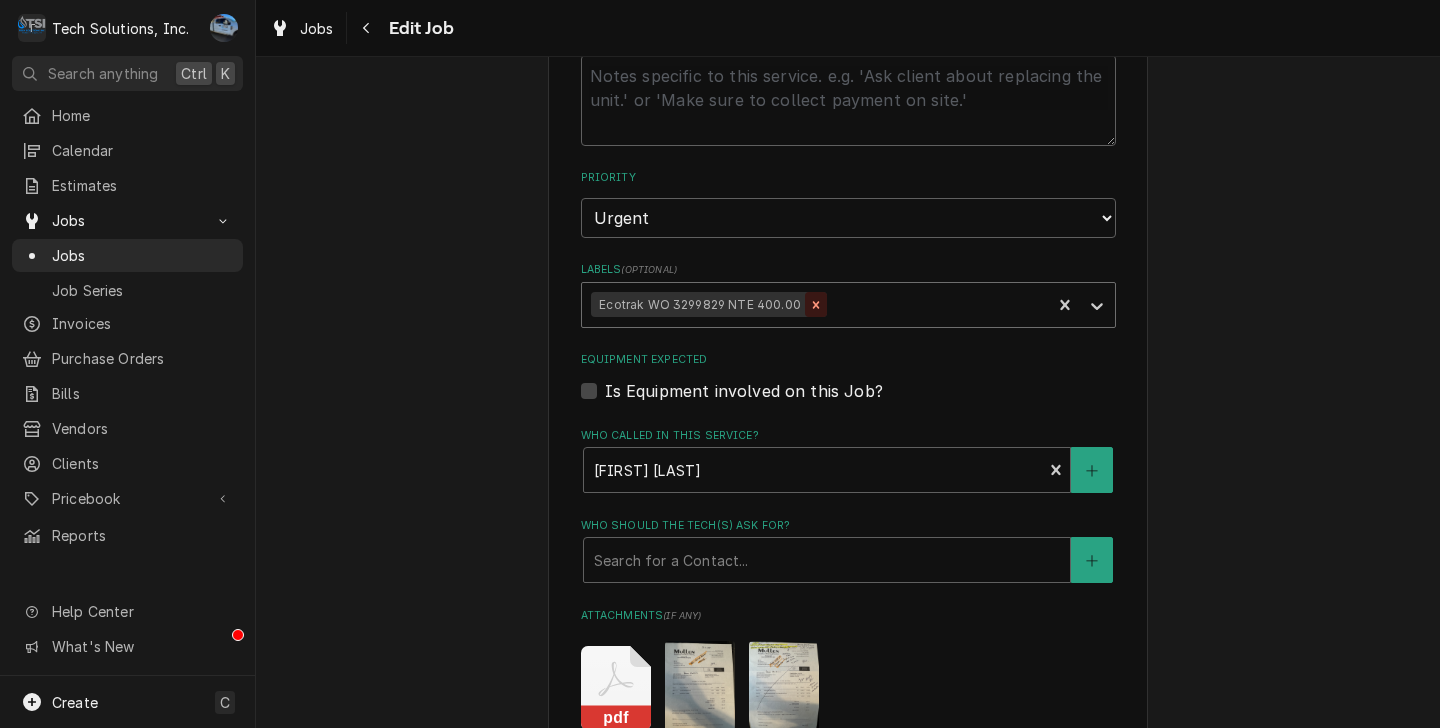 click 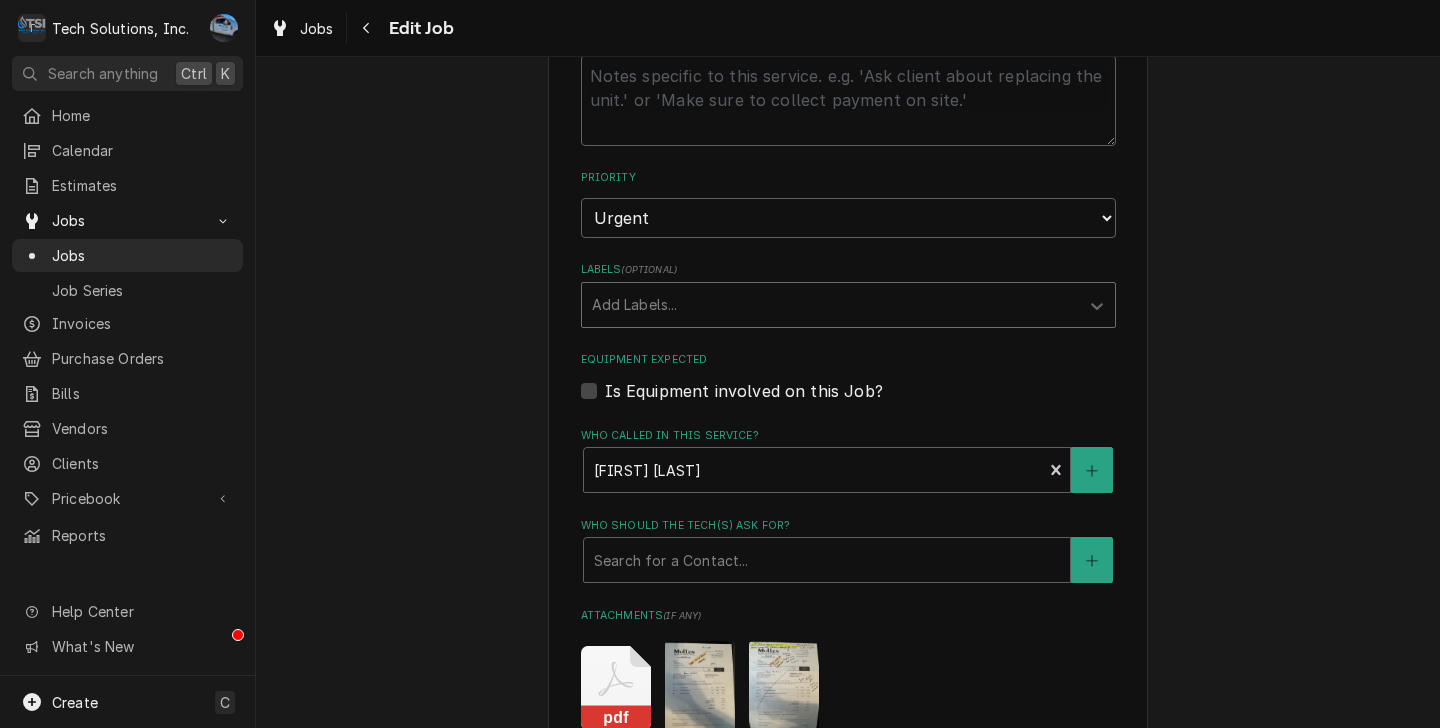 click at bounding box center (830, 305) 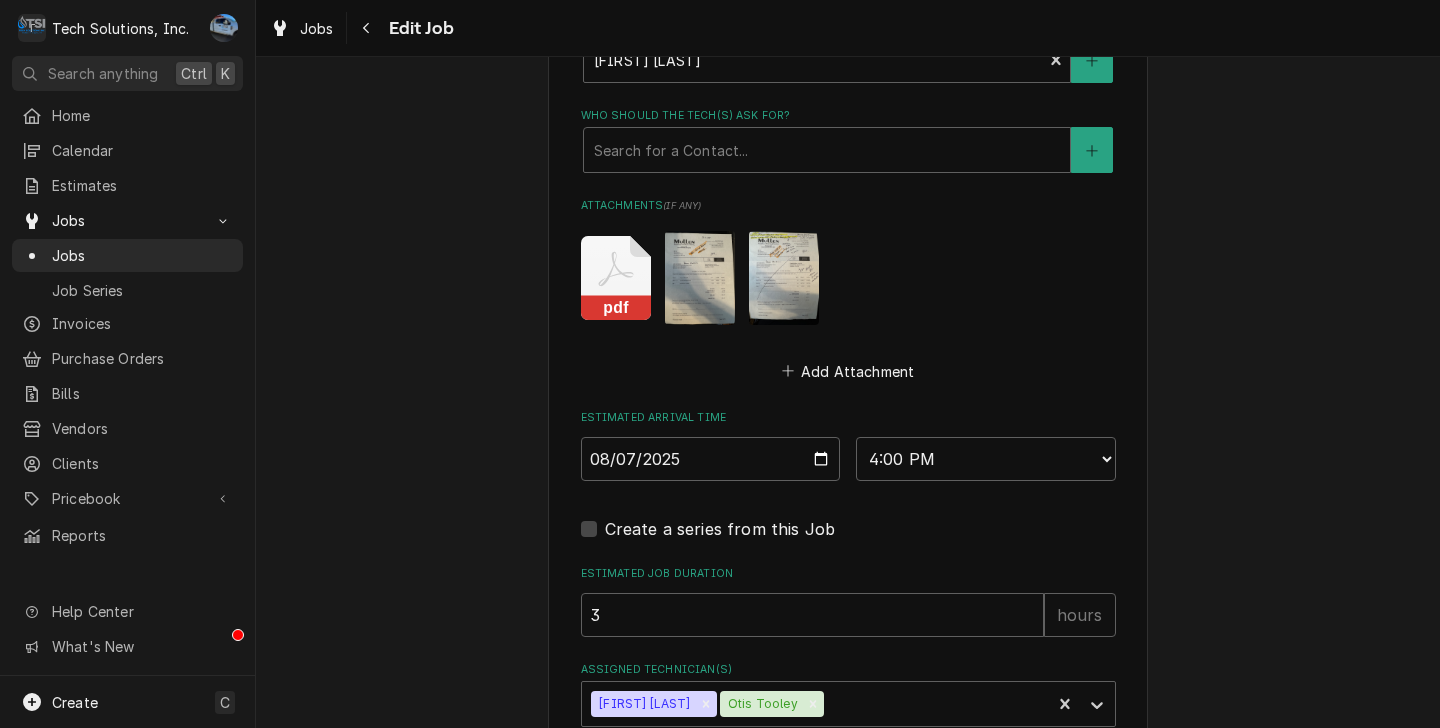 scroll, scrollTop: 2893, scrollLeft: 0, axis: vertical 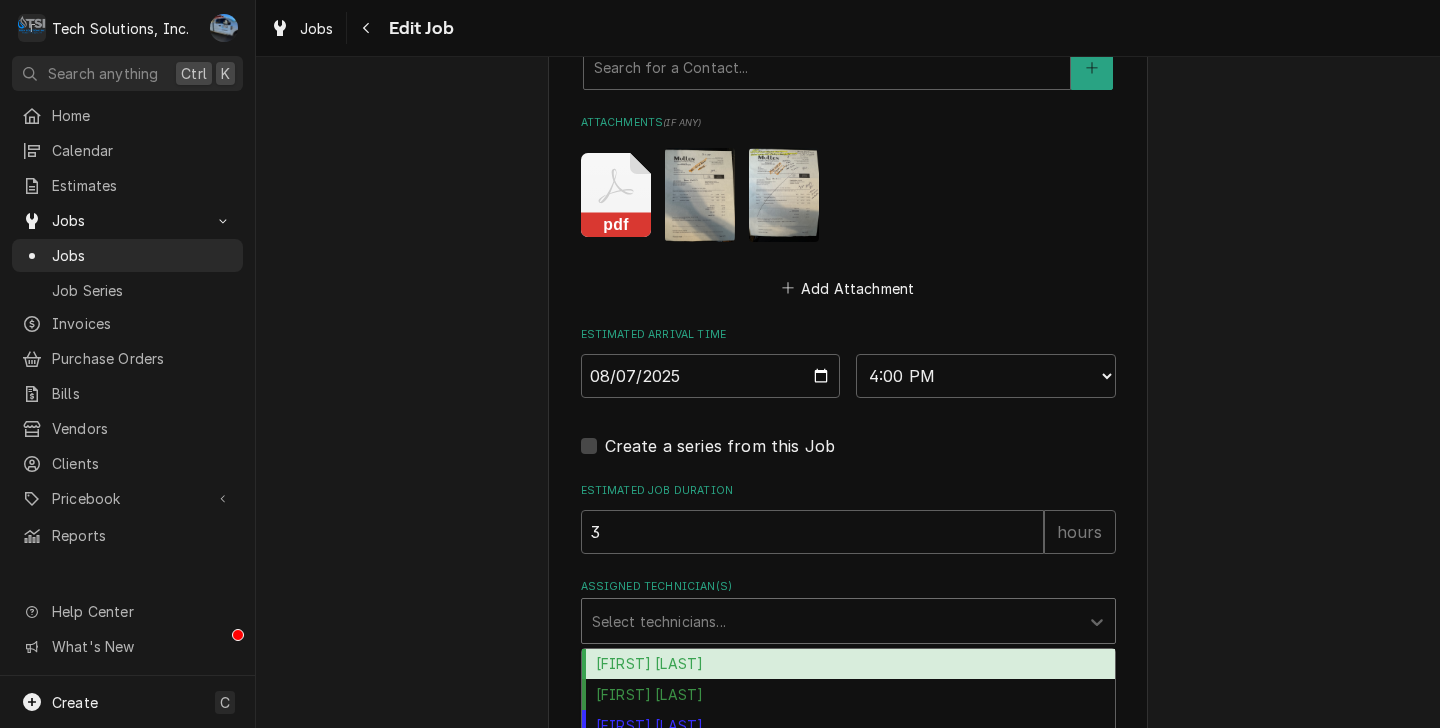 click at bounding box center (830, 621) 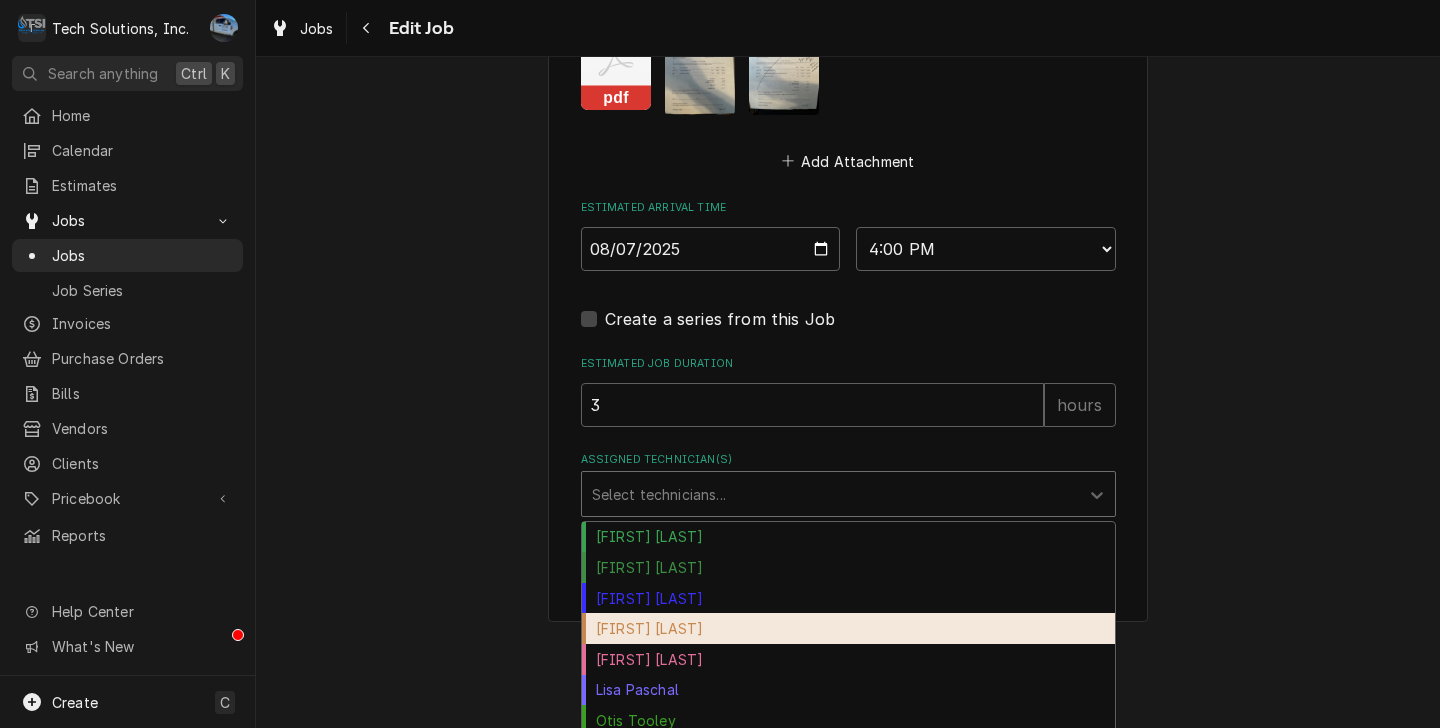 scroll, scrollTop: 3021, scrollLeft: 0, axis: vertical 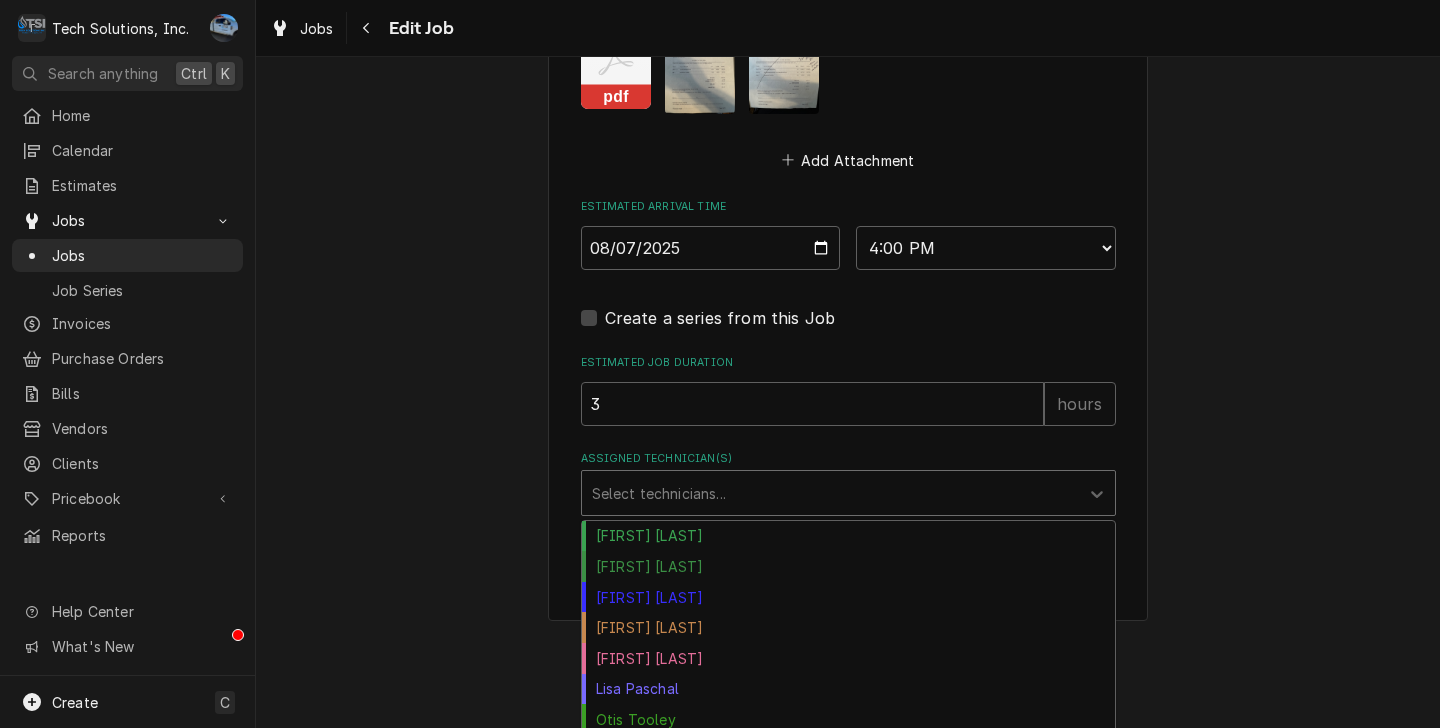 click on "Shaun Booth" at bounding box center [848, 750] 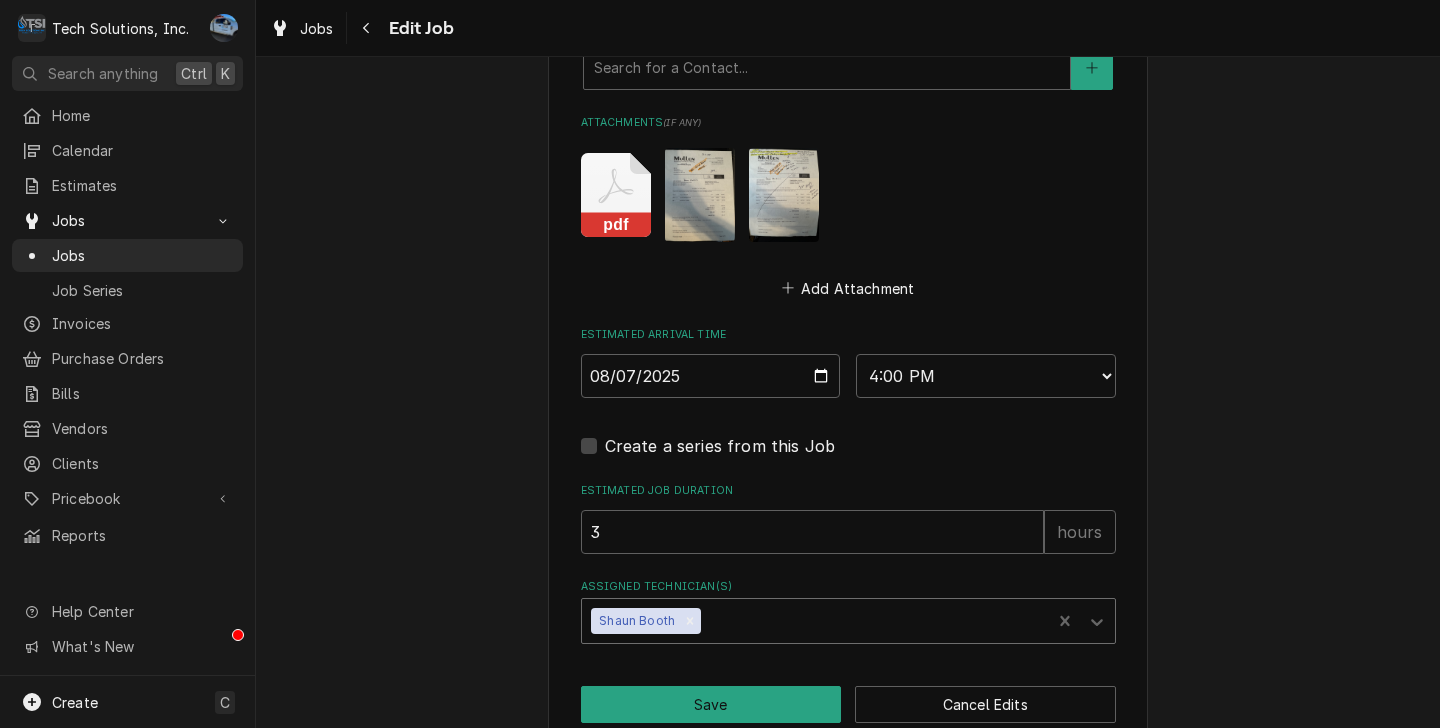 type on "x" 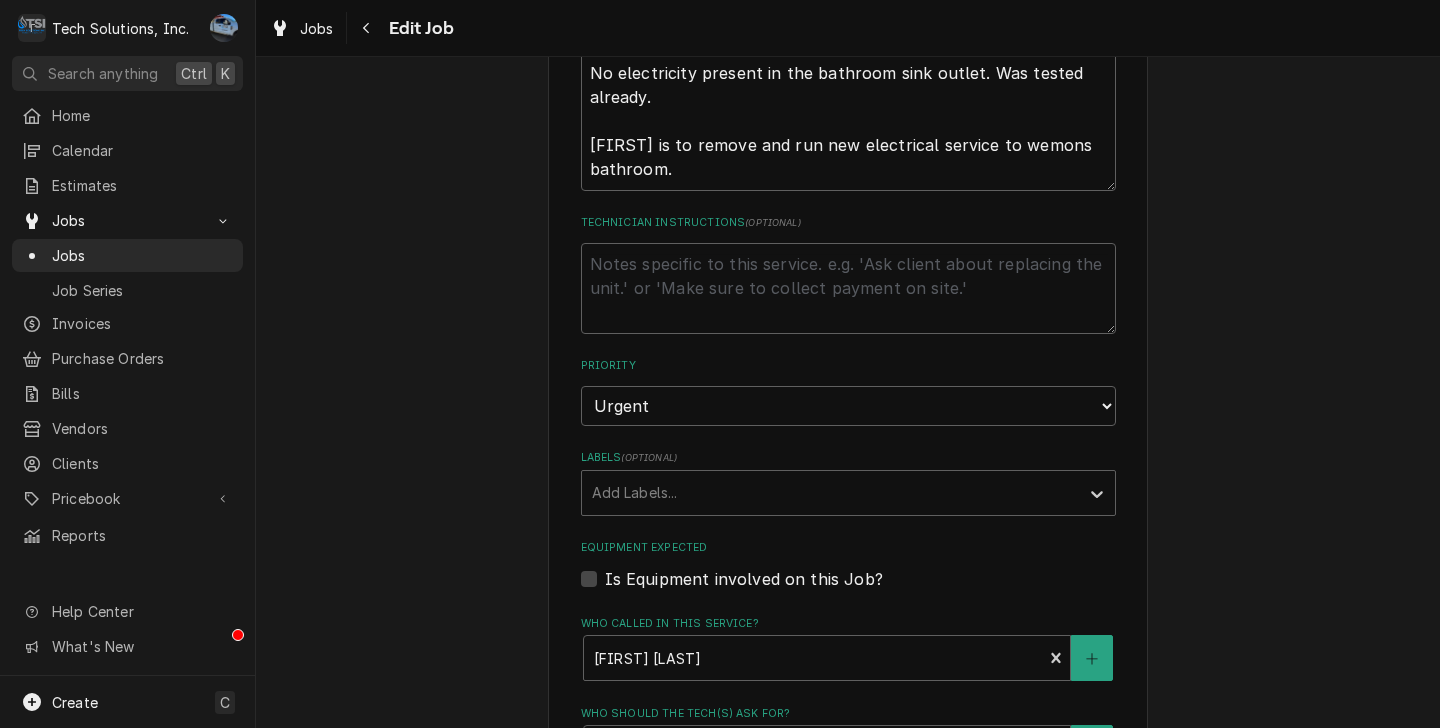 scroll, scrollTop: 2193, scrollLeft: 0, axis: vertical 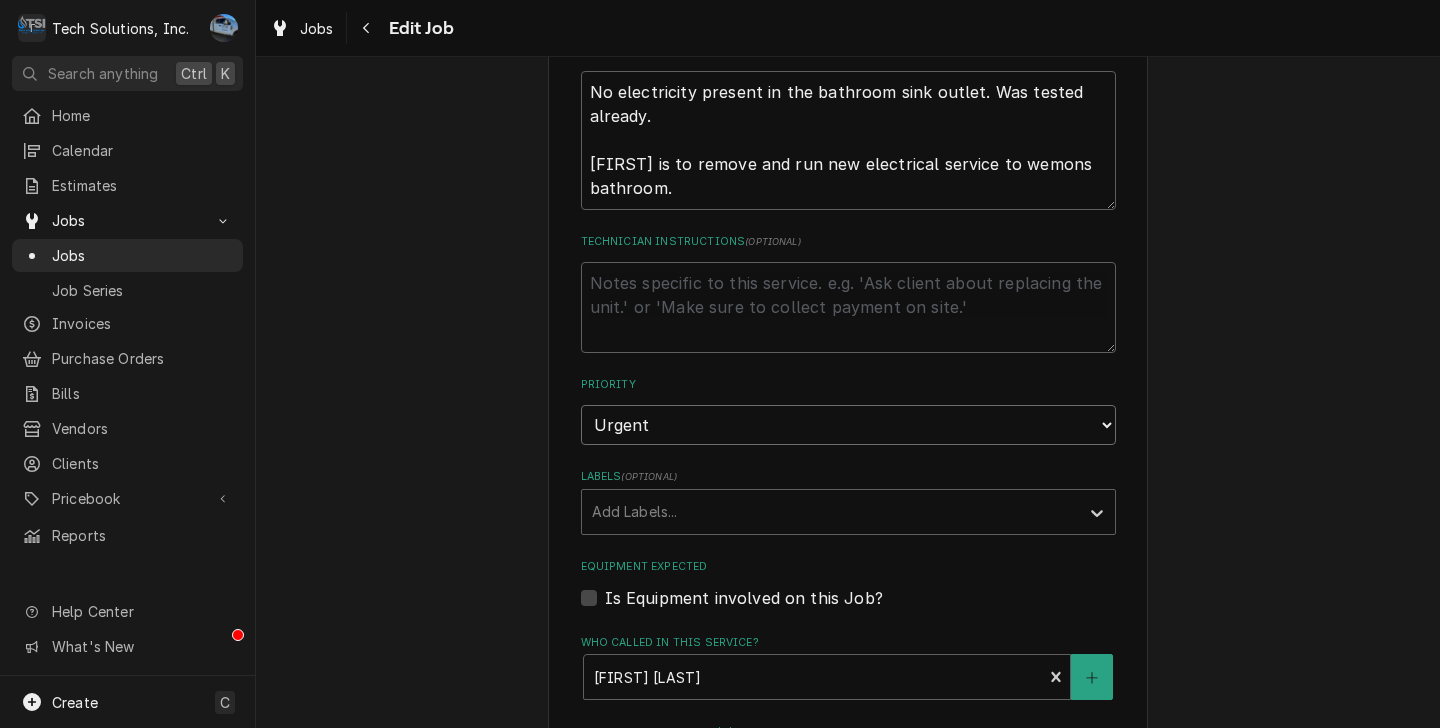 click on "No Priority Urgent High Medium Low" at bounding box center (848, 425) 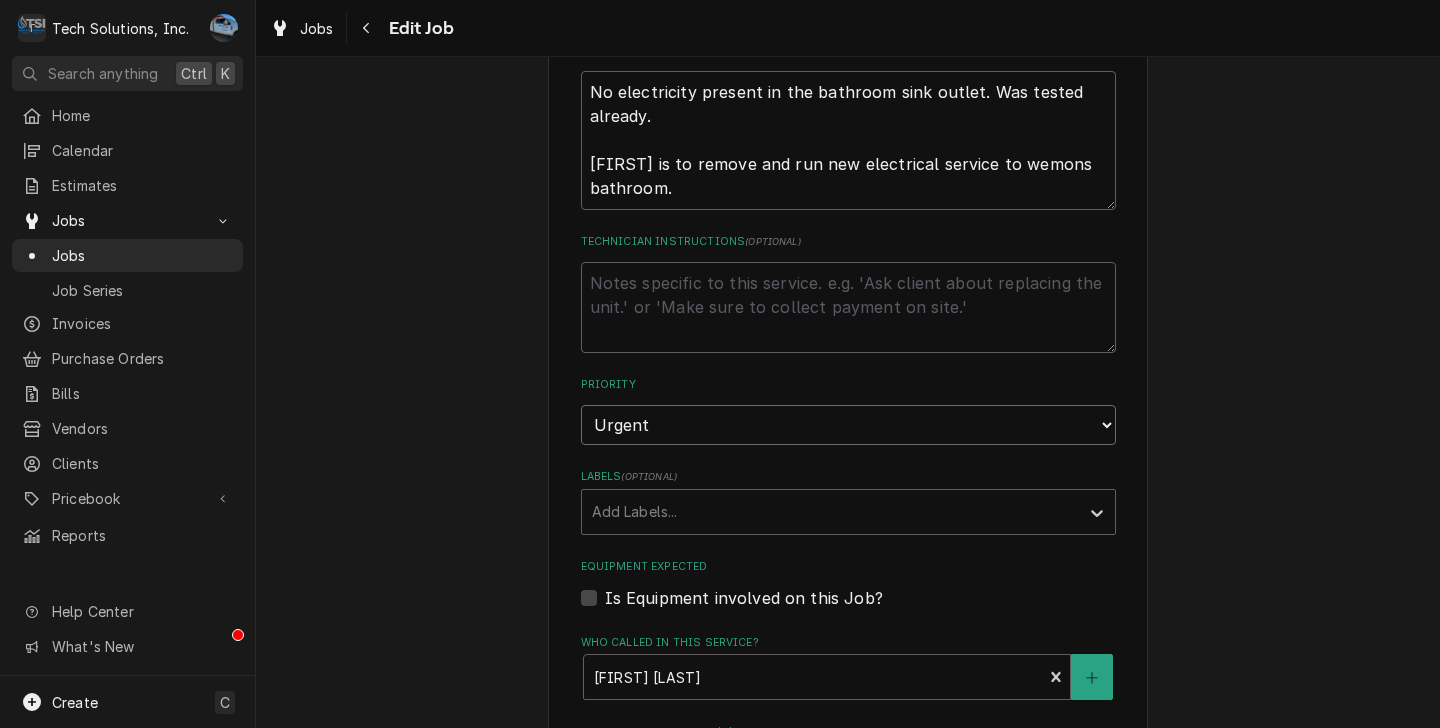 select on "2" 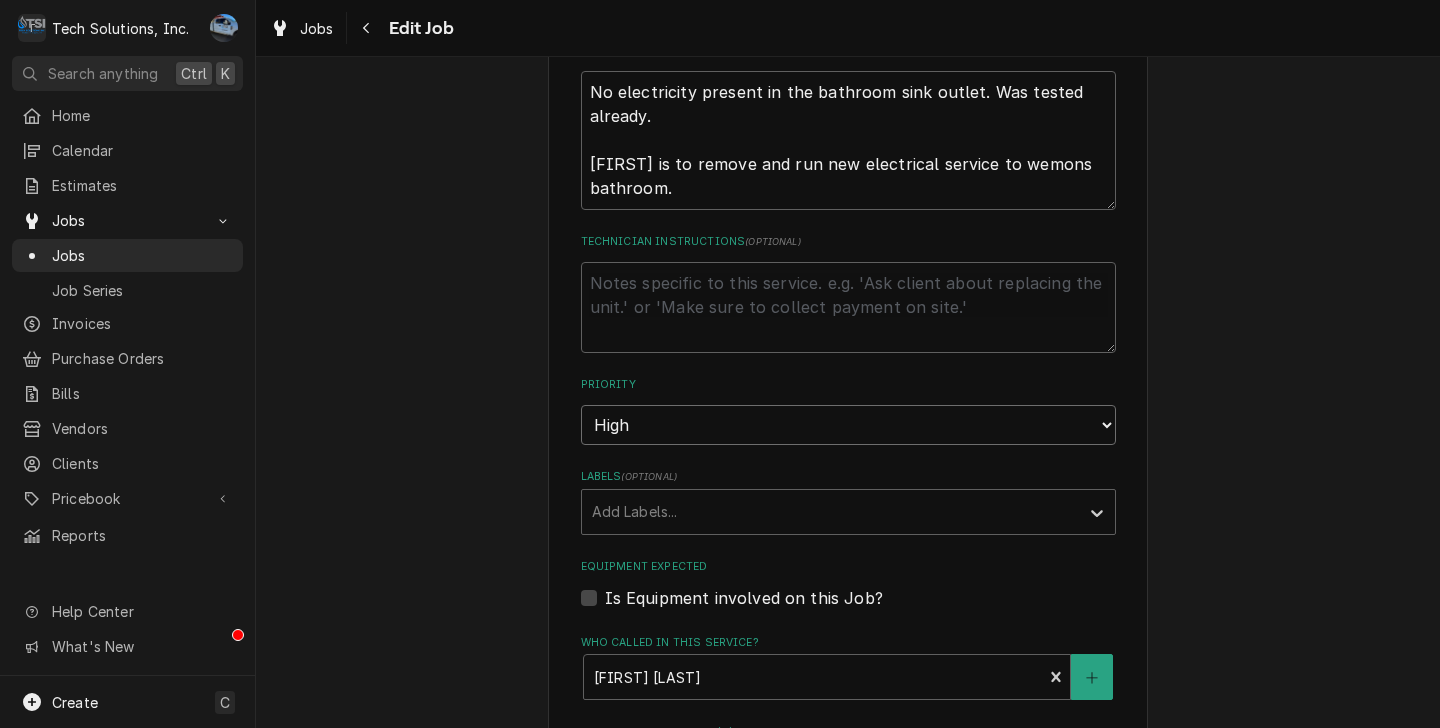 click on "No Priority Urgent High Medium Low" at bounding box center [848, 425] 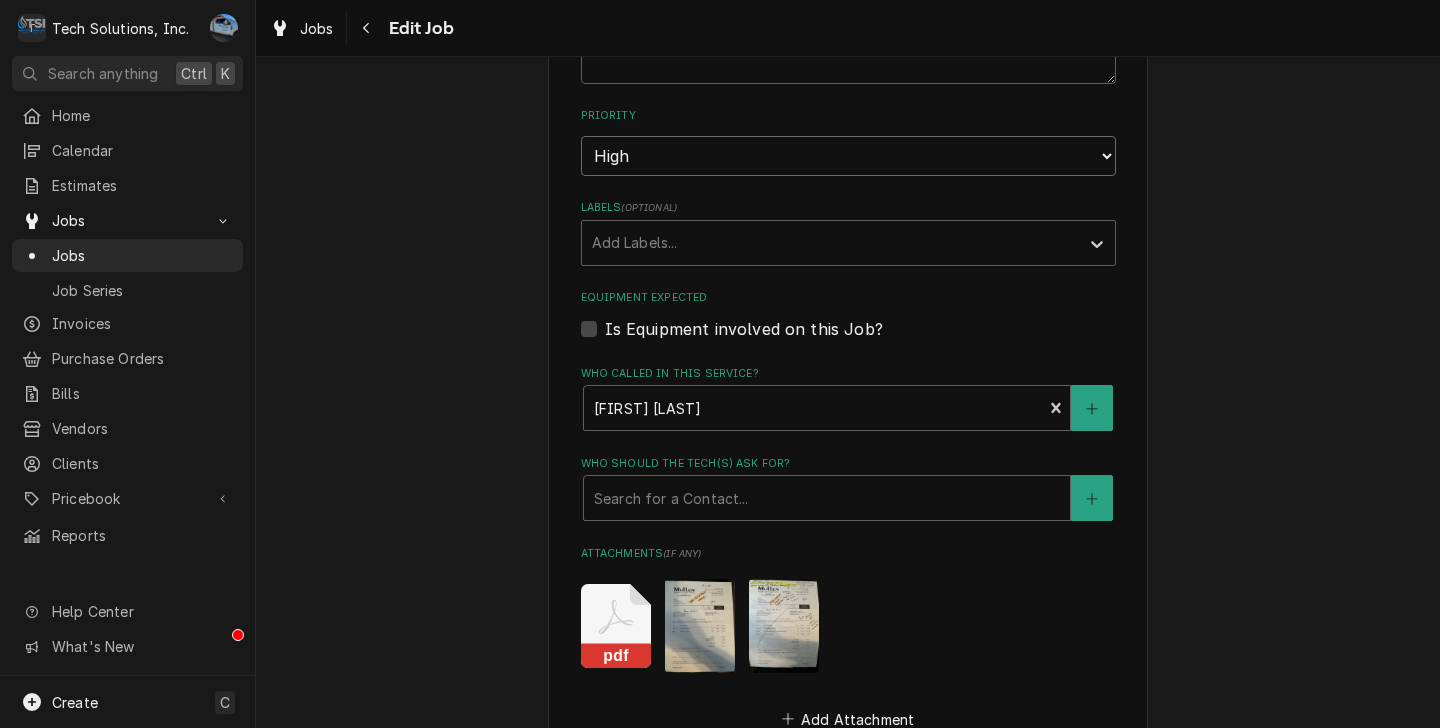 type on "x" 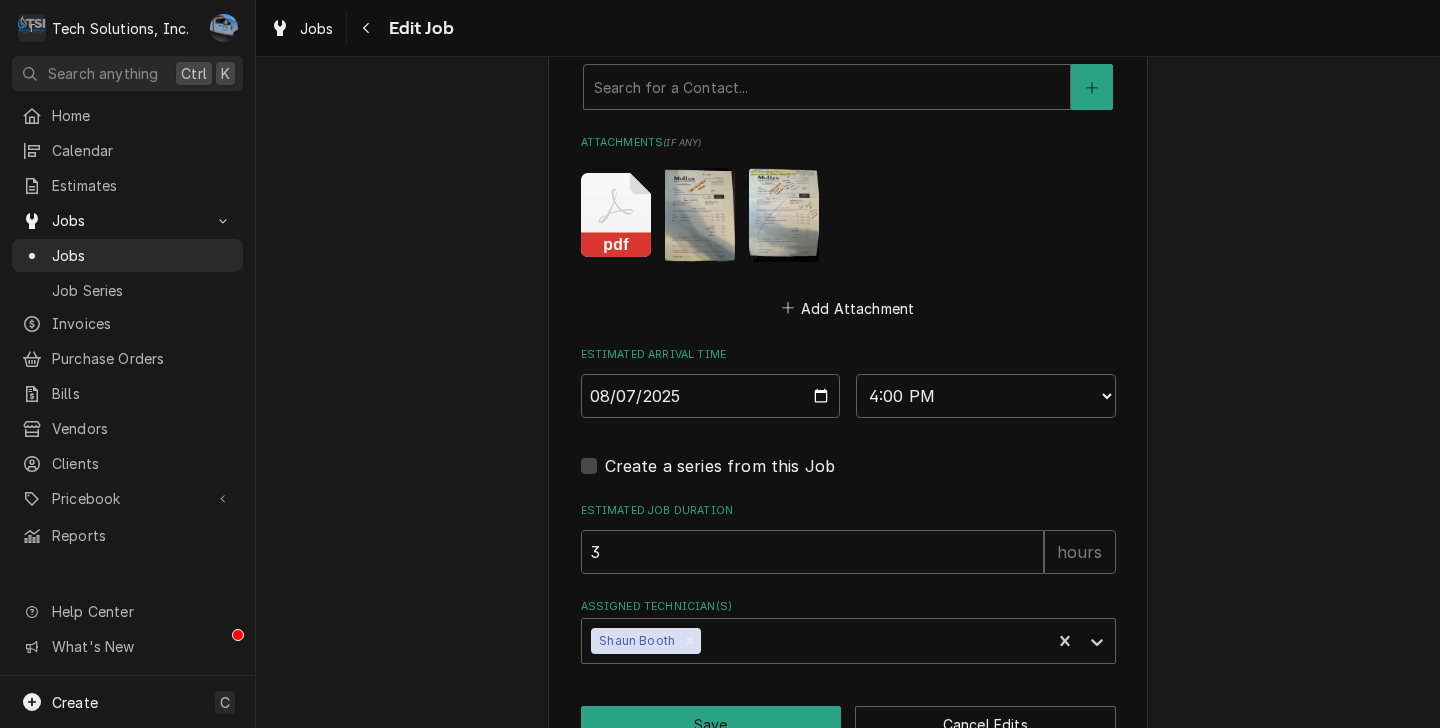 scroll, scrollTop: 2893, scrollLeft: 0, axis: vertical 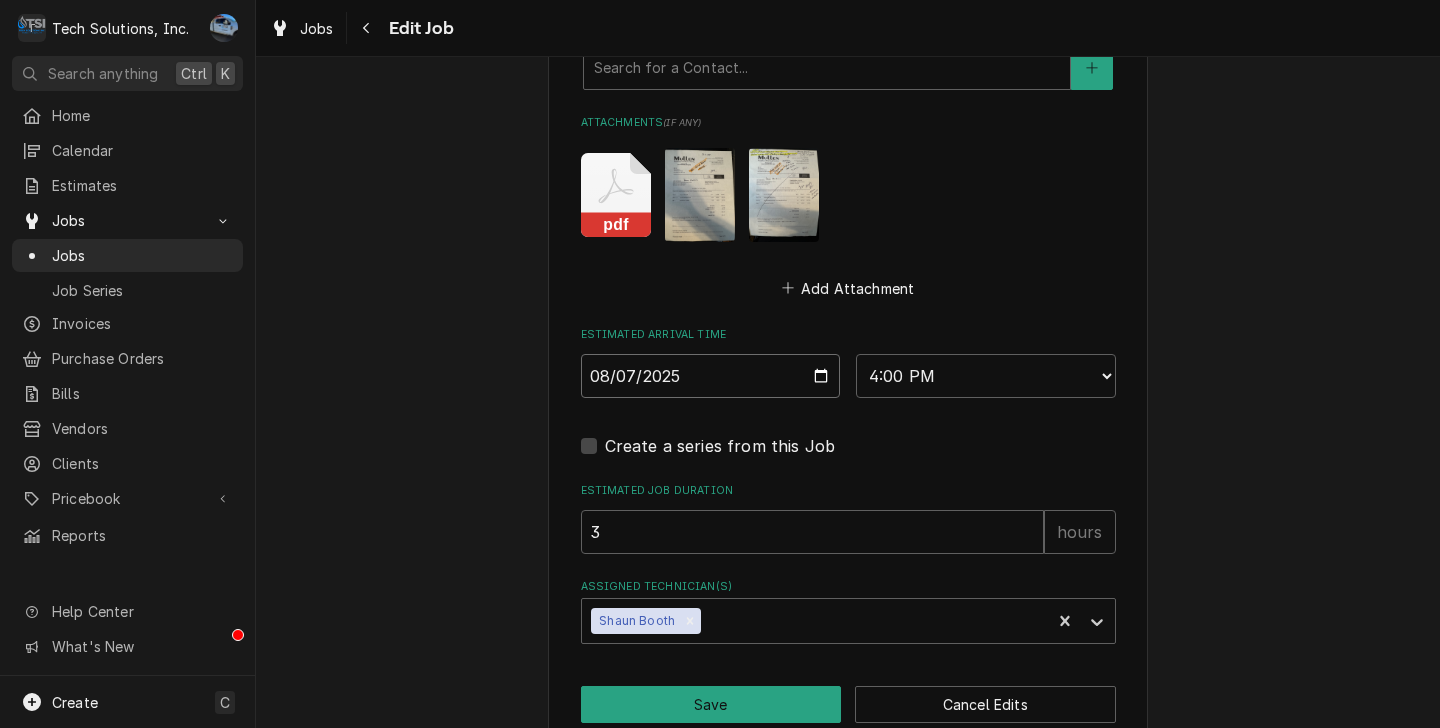 click on "2025-08-07" at bounding box center (711, 376) 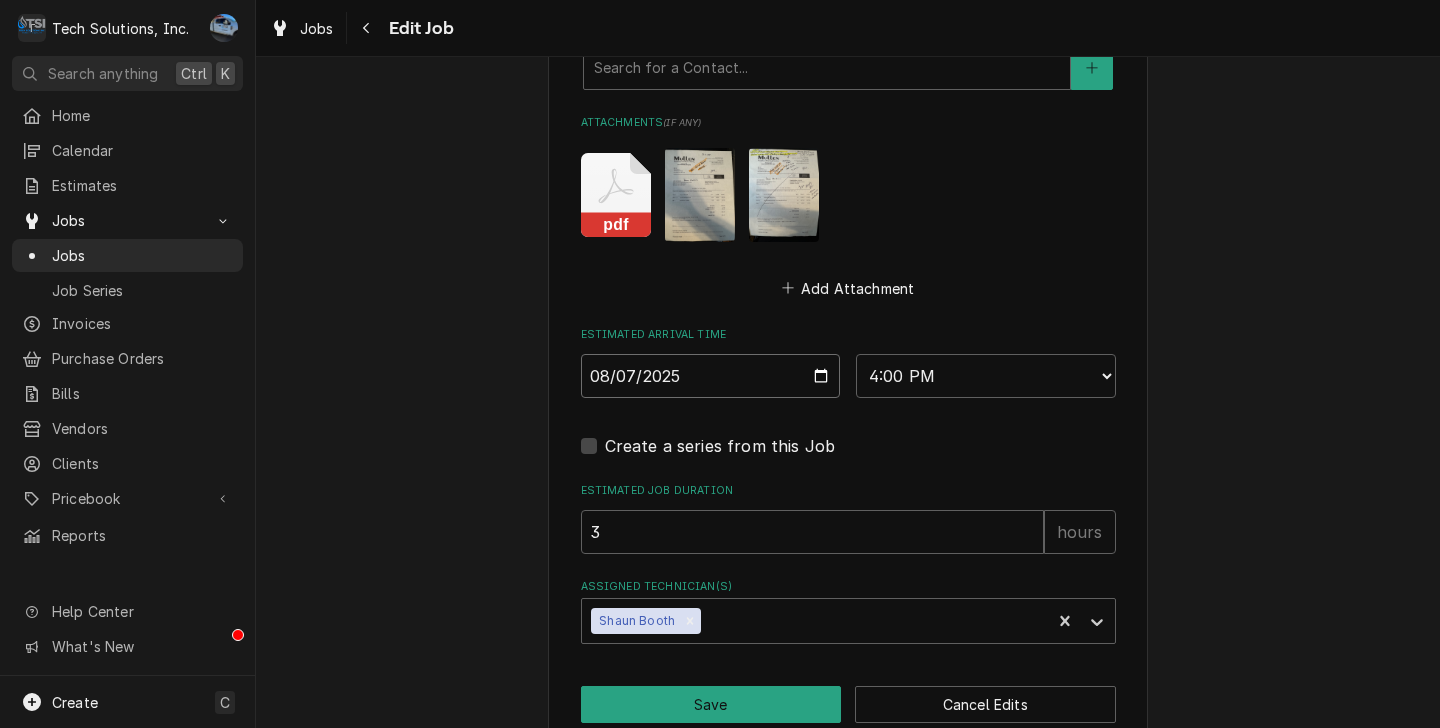 type on "2025-08-09" 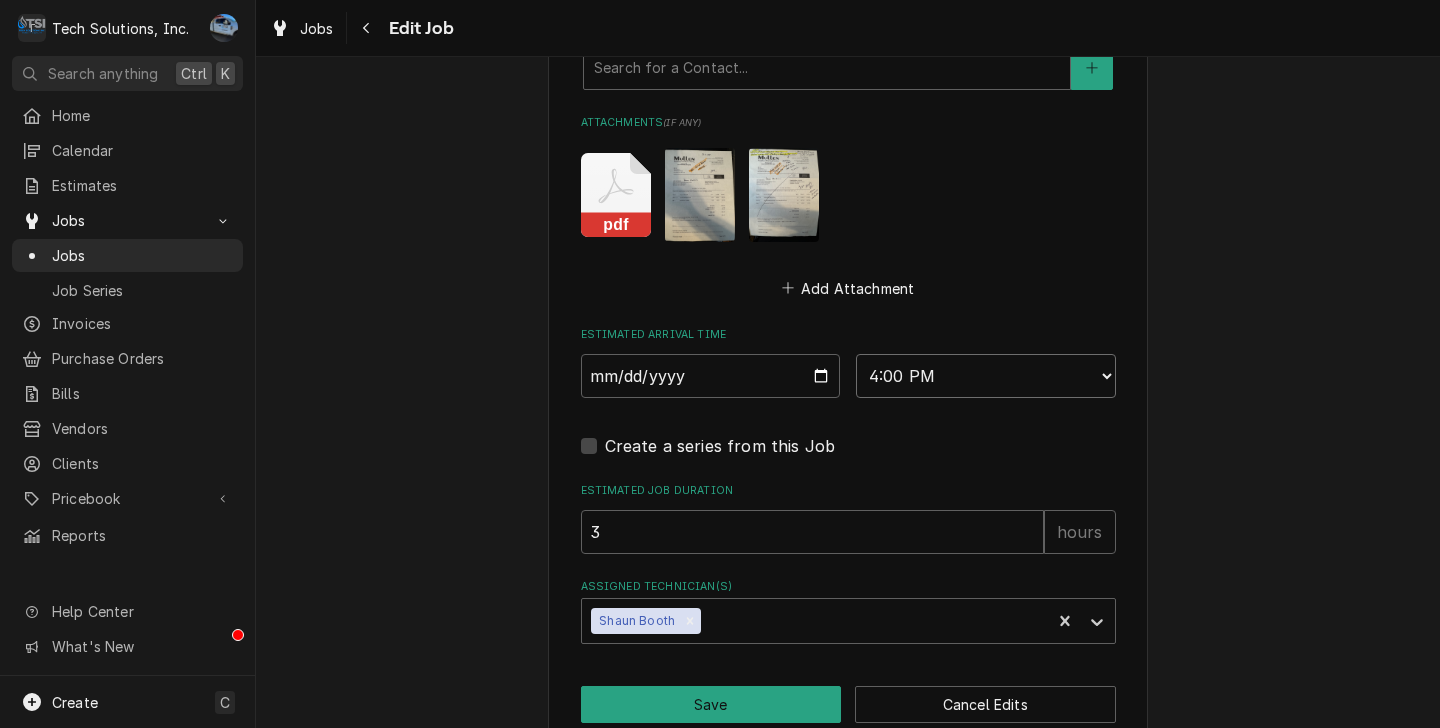 click on "AM / PM 6:00 AM 6:15 AM 6:30 AM 6:45 AM 7:00 AM 7:15 AM 7:30 AM 7:45 AM 8:00 AM 8:15 AM 8:30 AM 8:45 AM 9:00 AM 9:15 AM 9:30 AM 9:45 AM 10:00 AM 10:15 AM 10:30 AM 10:45 AM 11:00 AM 11:15 AM 11:30 AM 11:45 AM 12:00 PM 12:15 PM 12:30 PM 12:45 PM 1:00 PM 1:15 PM 1:30 PM 1:45 PM 2:00 PM 2:15 PM 2:30 PM 2:45 PM 3:00 PM 3:15 PM 3:30 PM 3:45 PM 4:00 PM 4:15 PM 4:30 PM 4:45 PM 5:00 PM 5:15 PM 5:30 PM 5:45 PM 6:00 PM 6:15 PM 6:30 PM 6:45 PM 7:00 PM 7:15 PM 7:30 PM 7:45 PM 8:00 PM 8:15 PM 8:30 PM 8:45 PM 9:00 PM 9:15 PM 9:30 PM 9:45 PM 10:00 PM 10:15 PM 10:30 PM 10:45 PM 11:00 PM 11:15 PM 11:30 PM 11:45 PM 12:00 AM 12:15 AM 12:30 AM 12:45 AM 1:00 AM 1:15 AM 1:30 AM 1:45 AM 2:00 AM 2:15 AM 2:30 AM 2:45 AM 3:00 AM 3:15 AM 3:30 AM 3:45 AM 4:00 AM 4:15 AM 4:30 AM 4:45 AM 5:00 AM 5:15 AM 5:30 AM 5:45 AM" at bounding box center (986, 376) 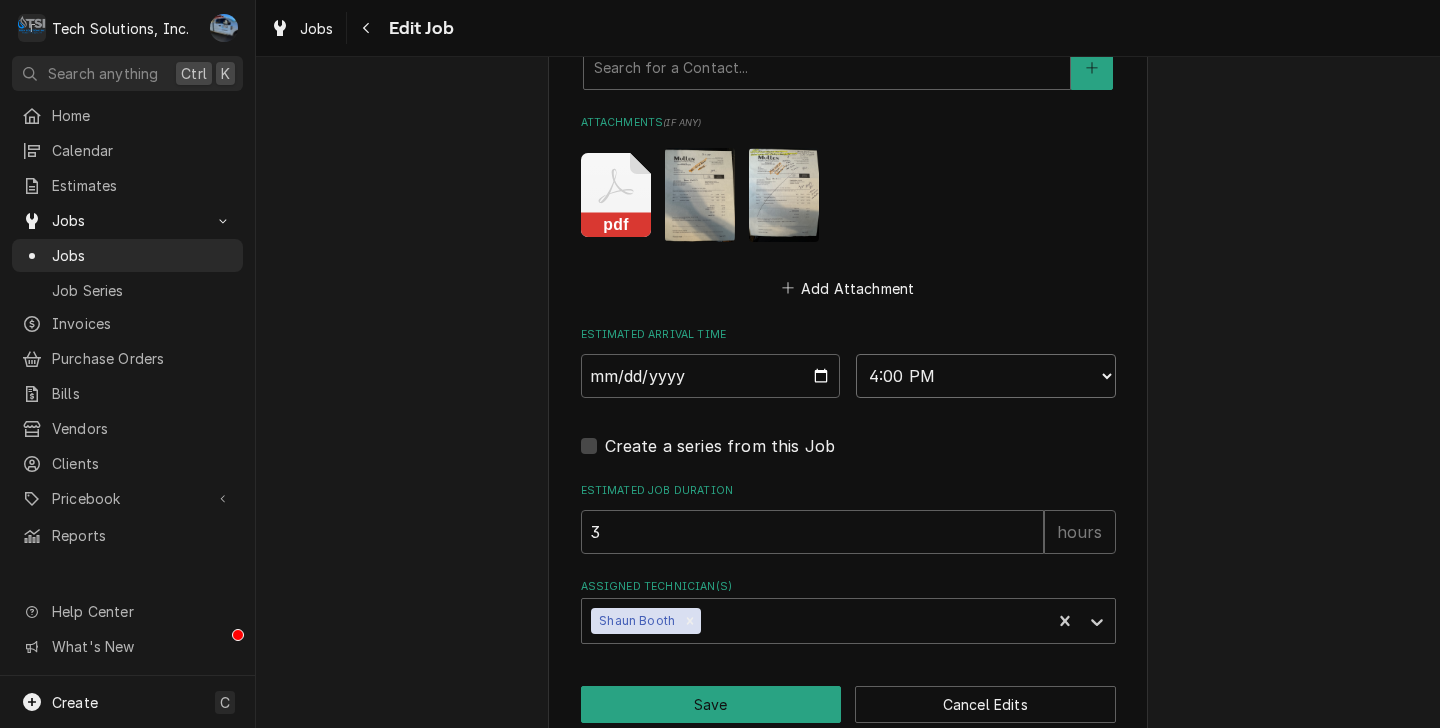 select on "23:00:00" 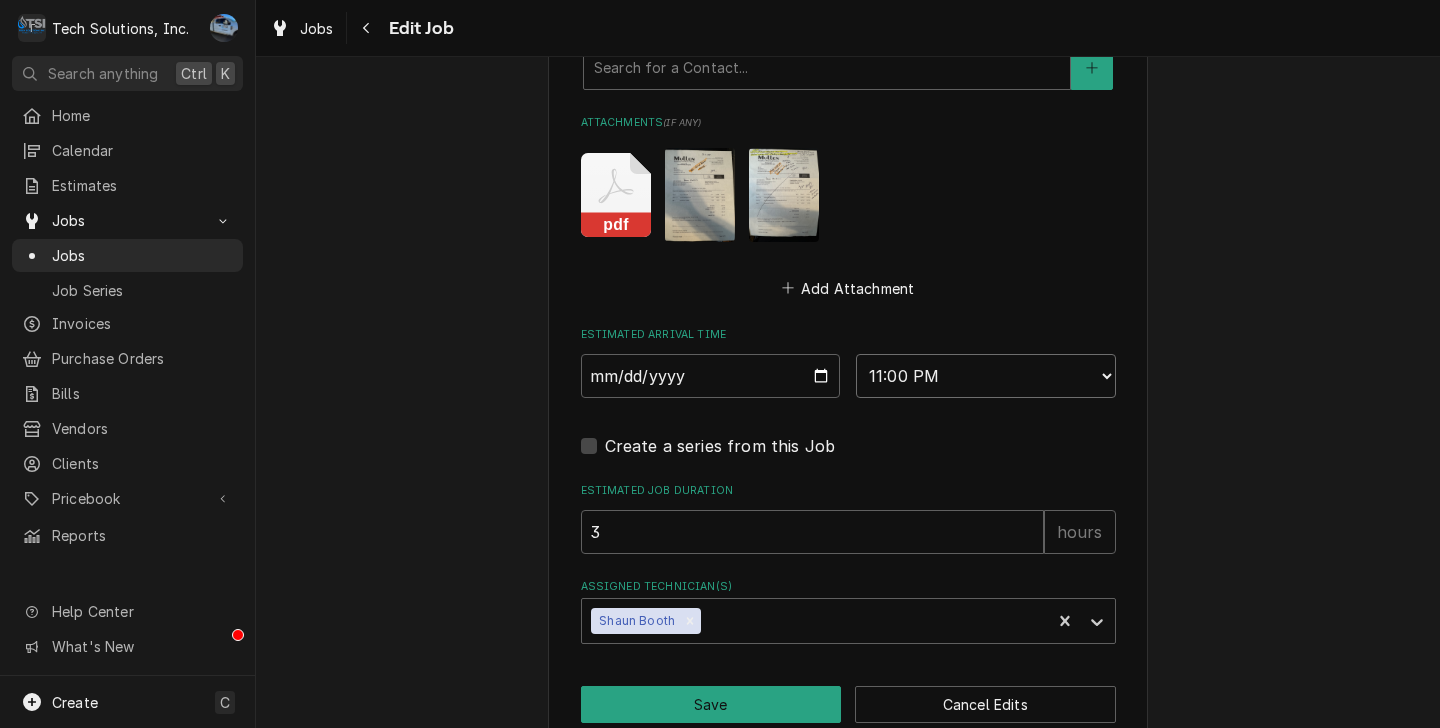 click on "AM / PM 6:00 AM 6:15 AM 6:30 AM 6:45 AM 7:00 AM 7:15 AM 7:30 AM 7:45 AM 8:00 AM 8:15 AM 8:30 AM 8:45 AM 9:00 AM 9:15 AM 9:30 AM 9:45 AM 10:00 AM 10:15 AM 10:30 AM 10:45 AM 11:00 AM 11:15 AM 11:30 AM 11:45 AM 12:00 PM 12:15 PM 12:30 PM 12:45 PM 1:00 PM 1:15 PM 1:30 PM 1:45 PM 2:00 PM 2:15 PM 2:30 PM 2:45 PM 3:00 PM 3:15 PM 3:30 PM 3:45 PM 4:00 PM 4:15 PM 4:30 PM 4:45 PM 5:00 PM 5:15 PM 5:30 PM 5:45 PM 6:00 PM 6:15 PM 6:30 PM 6:45 PM 7:00 PM 7:15 PM 7:30 PM 7:45 PM 8:00 PM 8:15 PM 8:30 PM 8:45 PM 9:00 PM 9:15 PM 9:30 PM 9:45 PM 10:00 PM 10:15 PM 10:30 PM 10:45 PM 11:00 PM 11:15 PM 11:30 PM 11:45 PM 12:00 AM 12:15 AM 12:30 AM 12:45 AM 1:00 AM 1:15 AM 1:30 AM 1:45 AM 2:00 AM 2:15 AM 2:30 AM 2:45 AM 3:00 AM 3:15 AM 3:30 AM 3:45 AM 4:00 AM 4:15 AM 4:30 AM 4:45 AM 5:00 AM 5:15 AM 5:30 AM 5:45 AM" at bounding box center (986, 376) 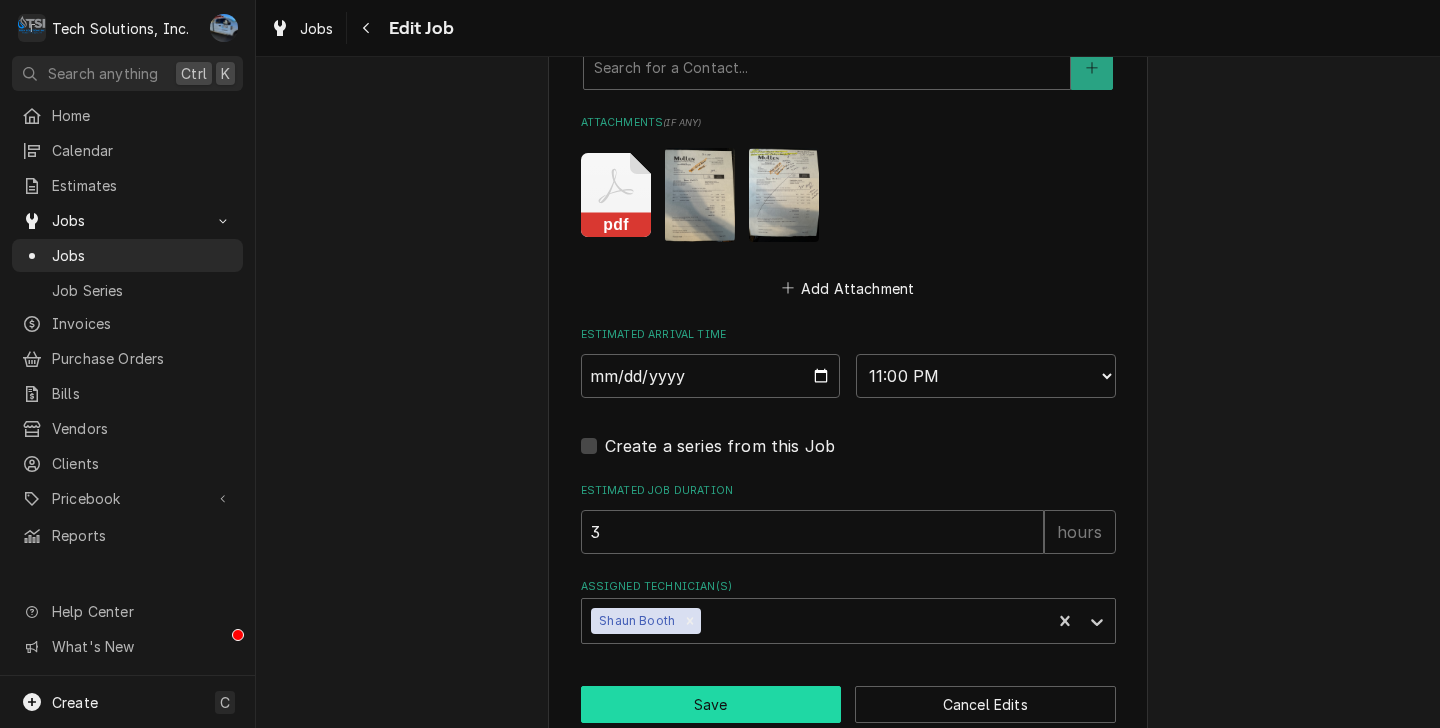 click on "Save" at bounding box center [711, 704] 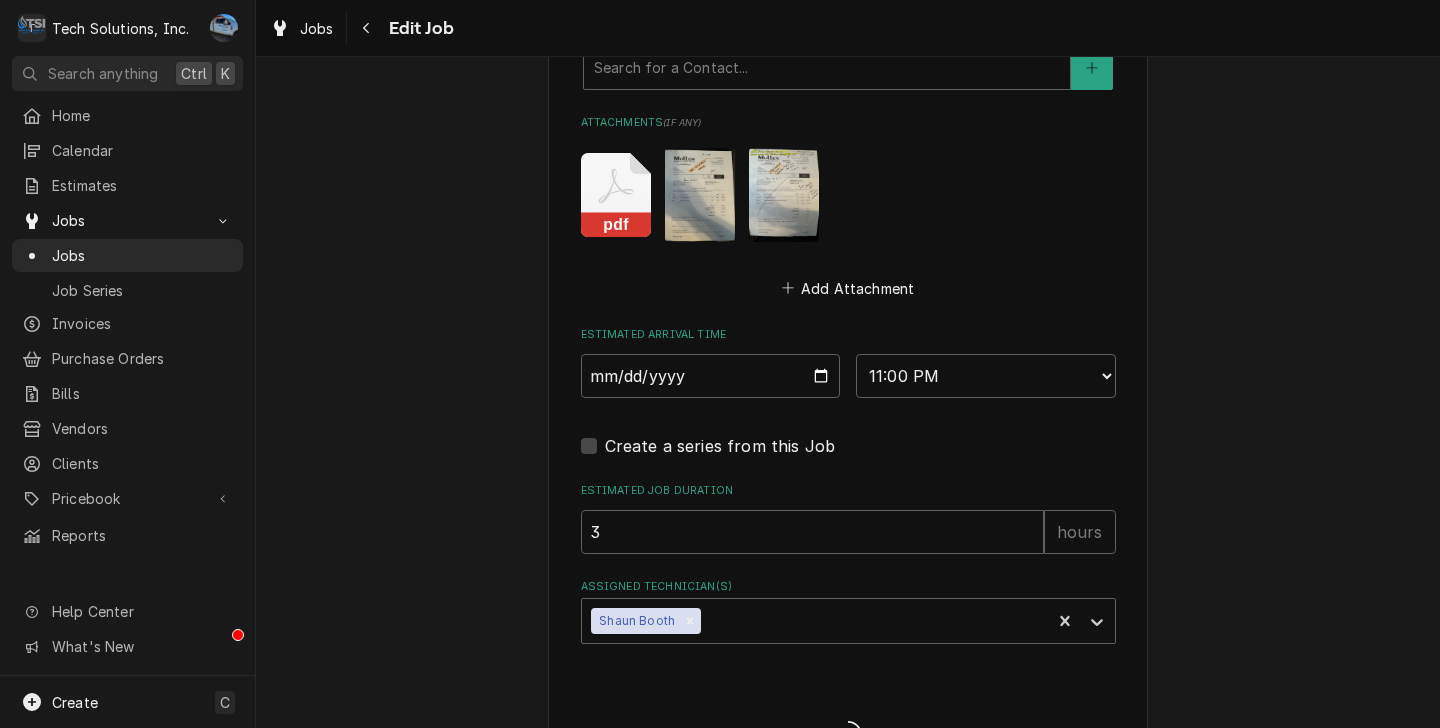 type on "x" 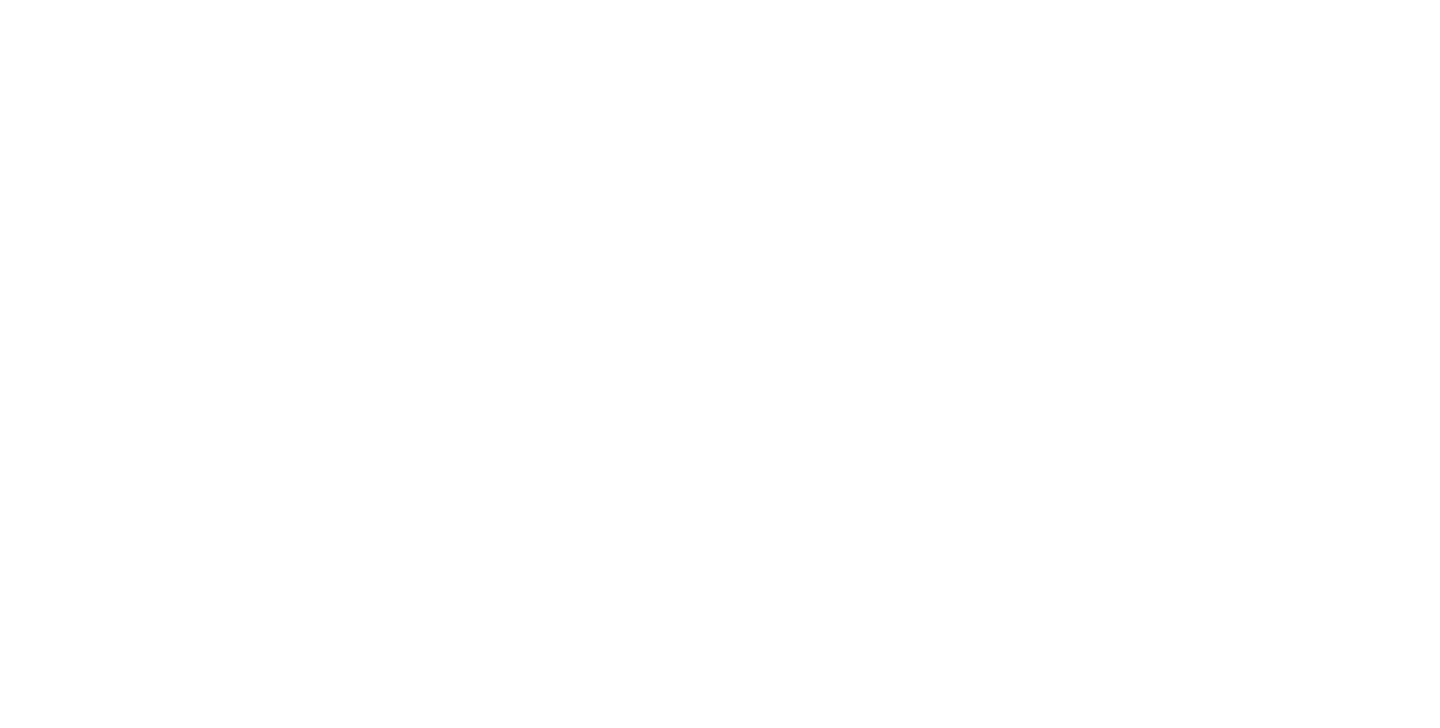 scroll, scrollTop: 0, scrollLeft: 0, axis: both 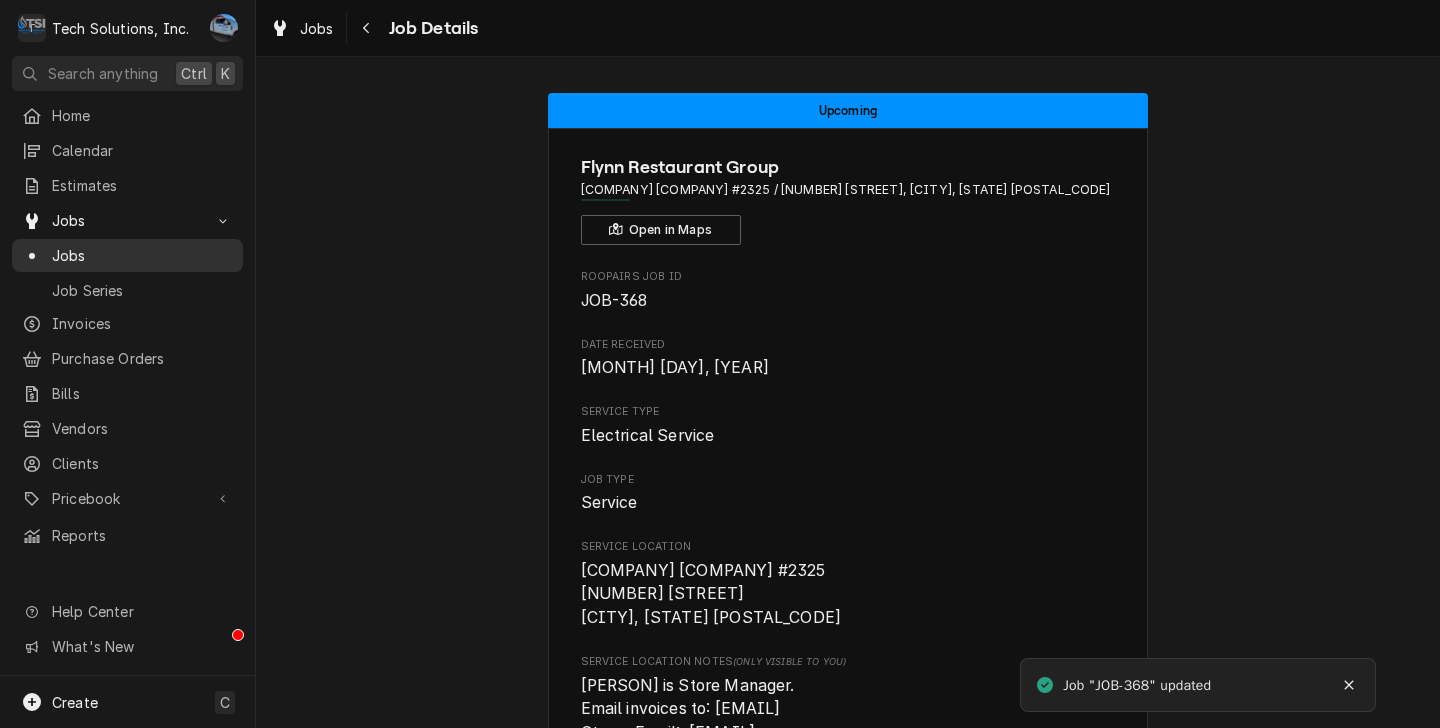 click on "Jobs" at bounding box center (142, 255) 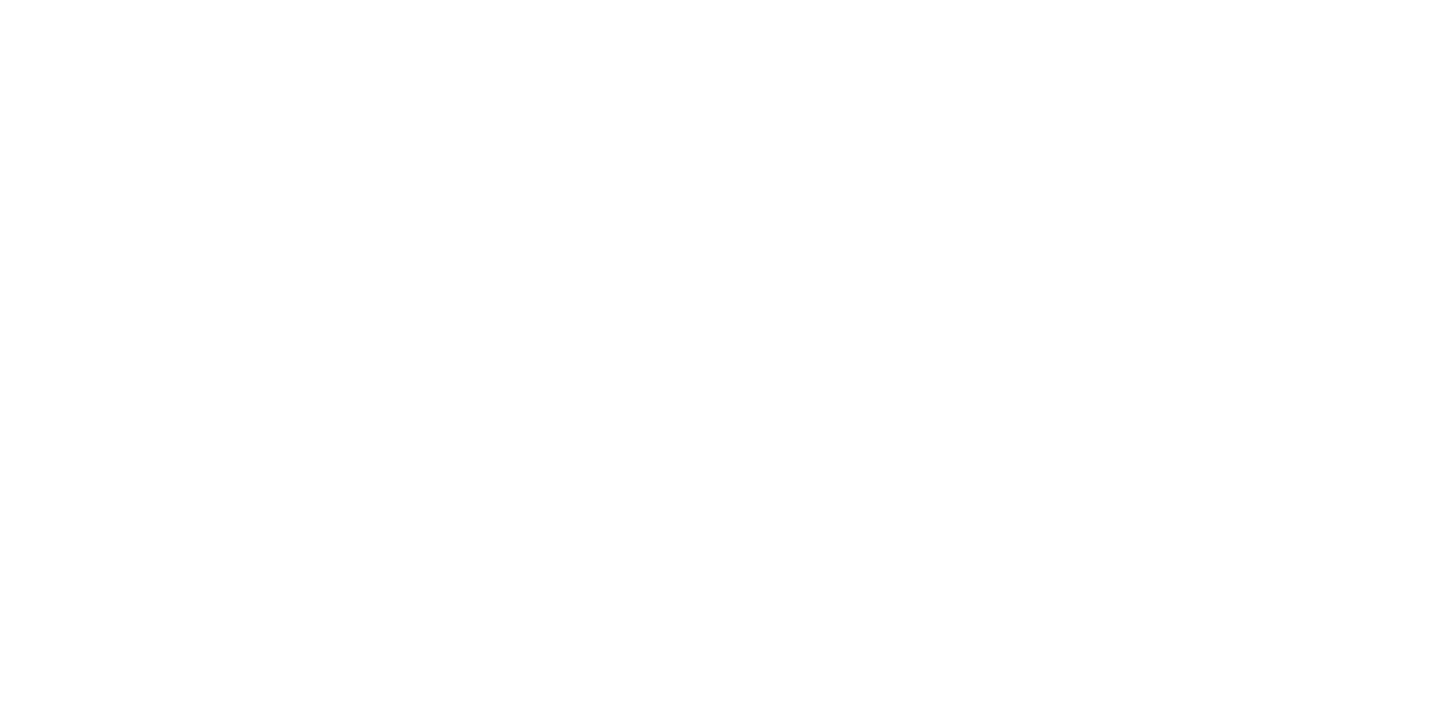 scroll, scrollTop: 0, scrollLeft: 0, axis: both 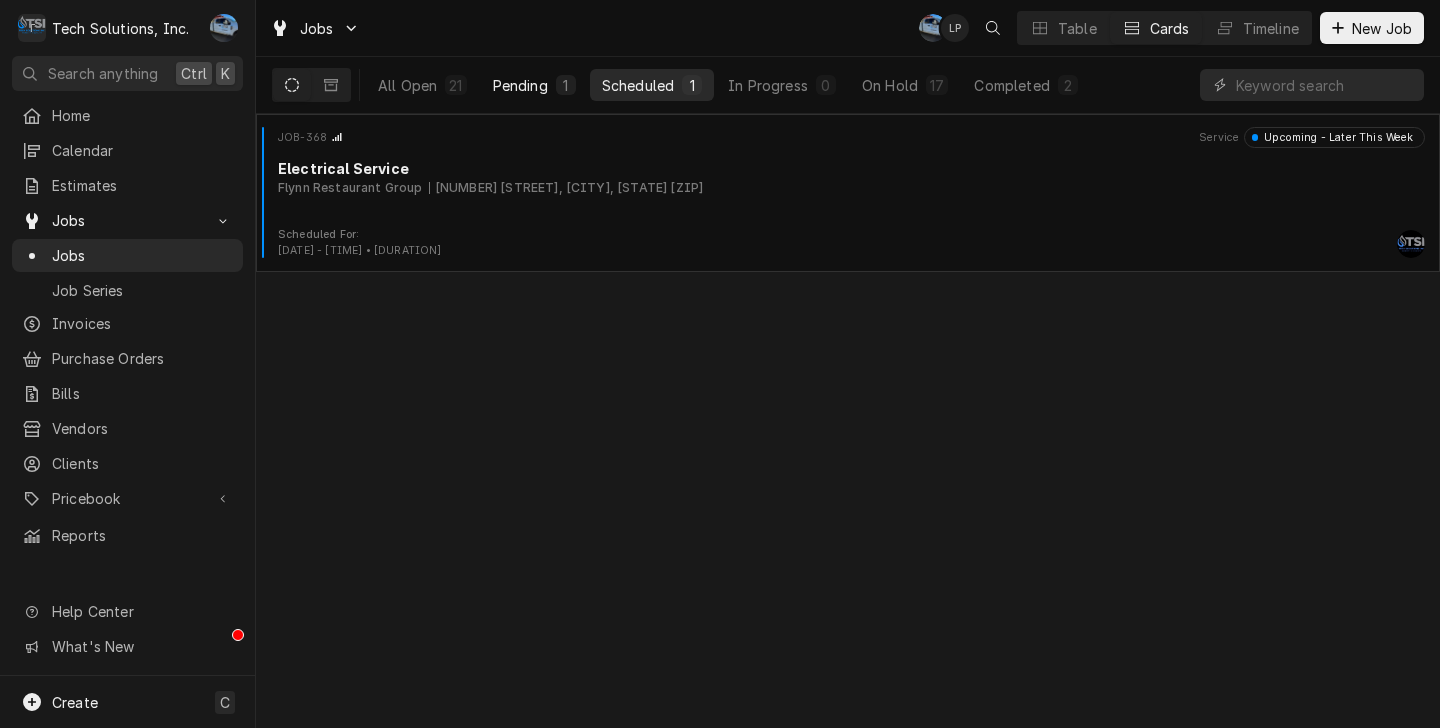 click on "Pending" at bounding box center [520, 85] 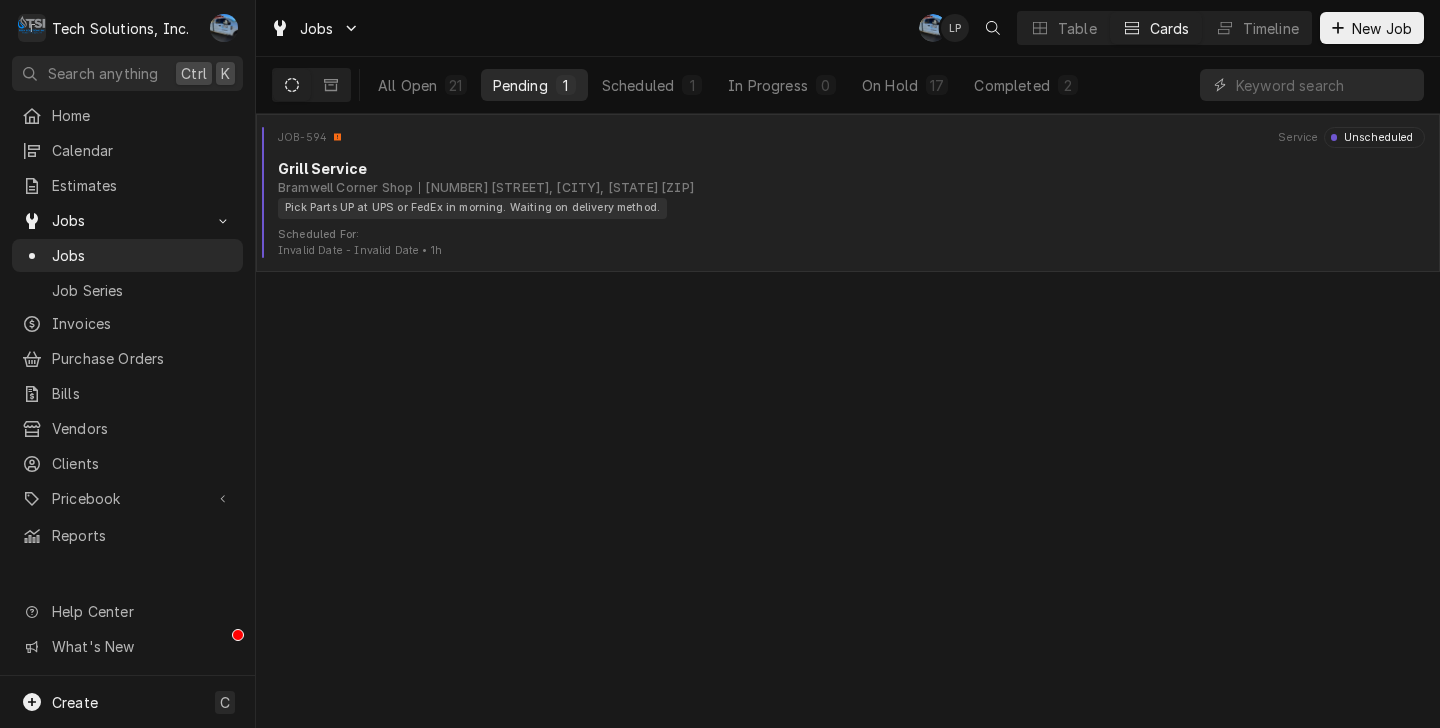 click on "[NUMBER] [STREET], [CITY], [STATE] [ZIP]" at bounding box center (556, 188) 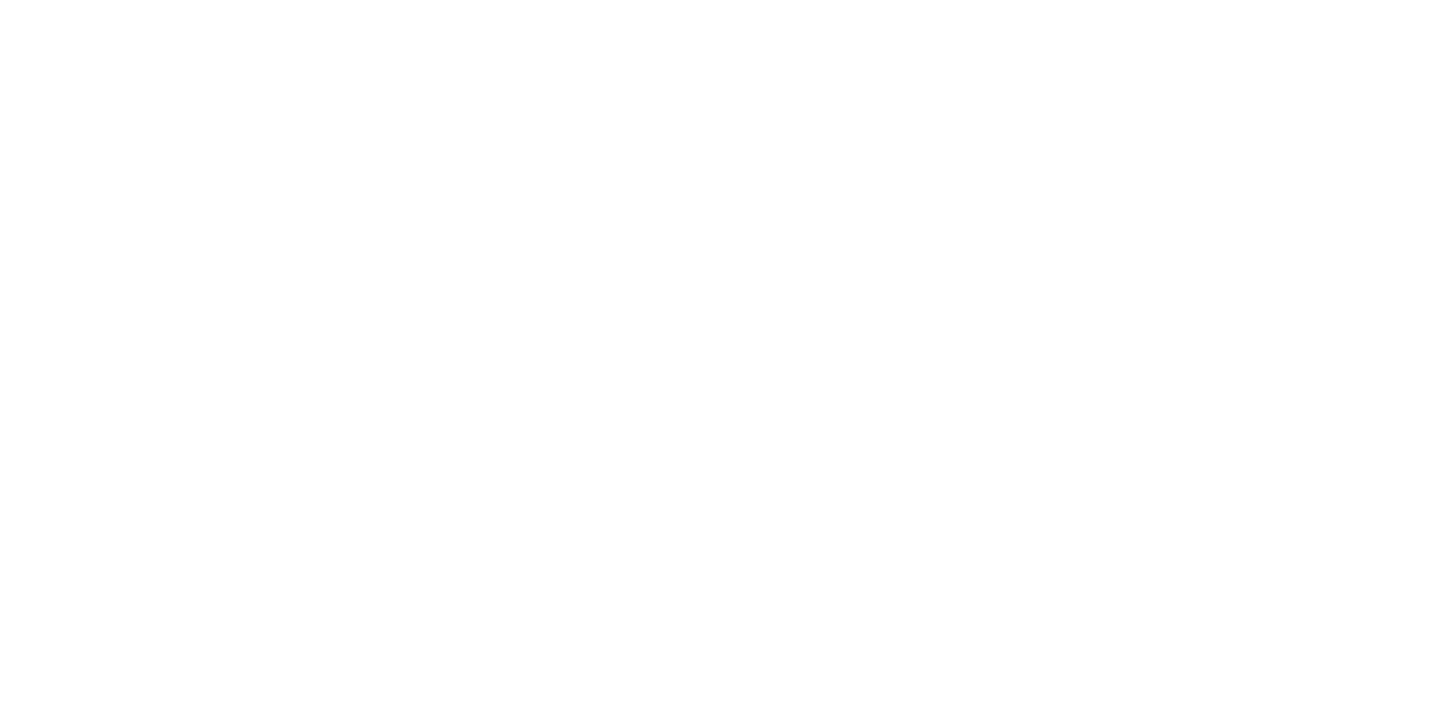 scroll, scrollTop: 0, scrollLeft: 0, axis: both 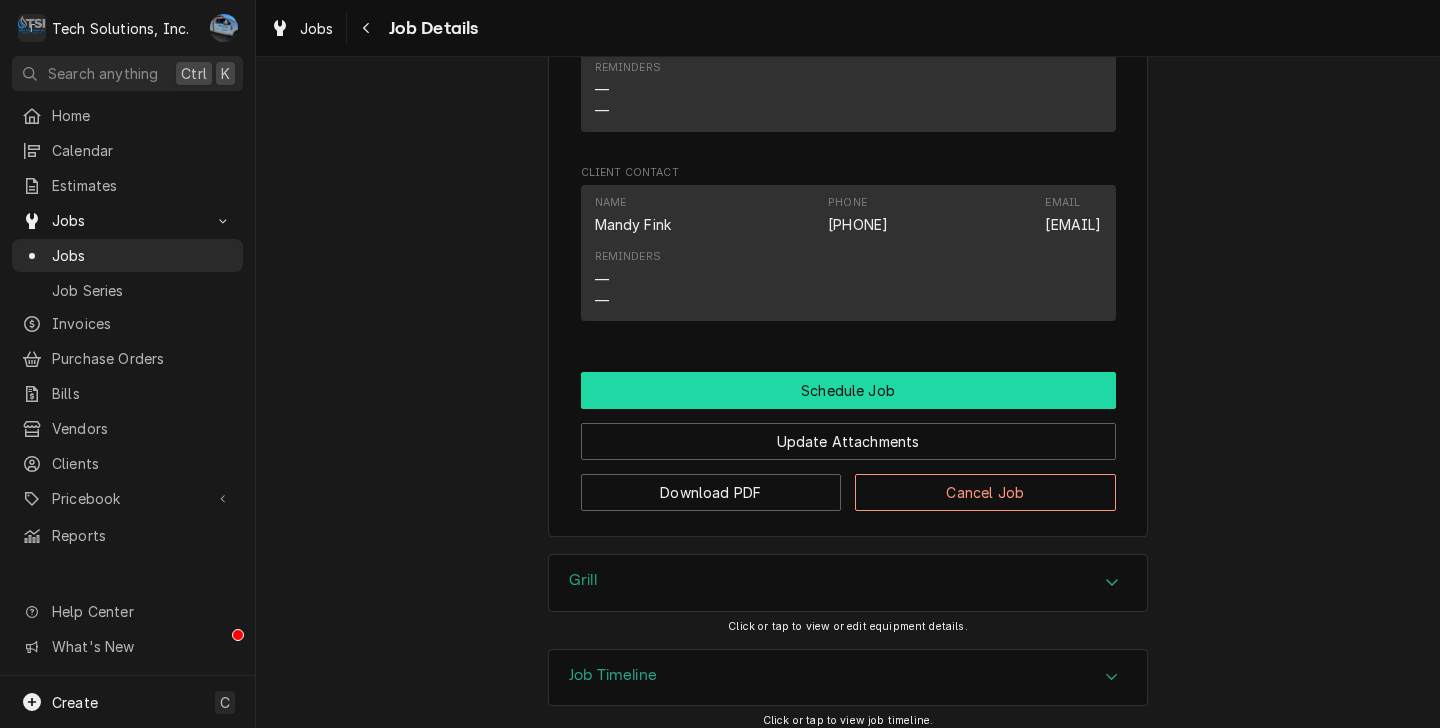 click on "Schedule Job" at bounding box center [848, 390] 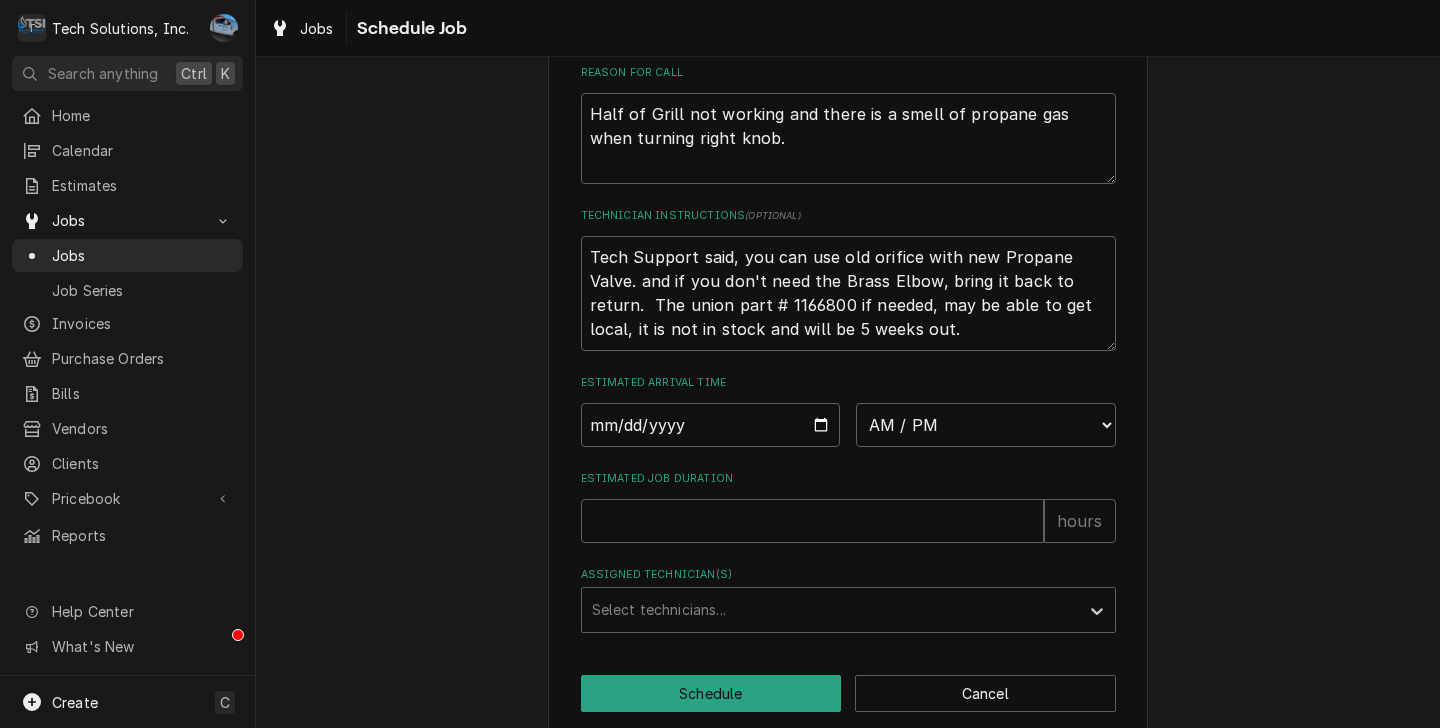 scroll, scrollTop: 450, scrollLeft: 0, axis: vertical 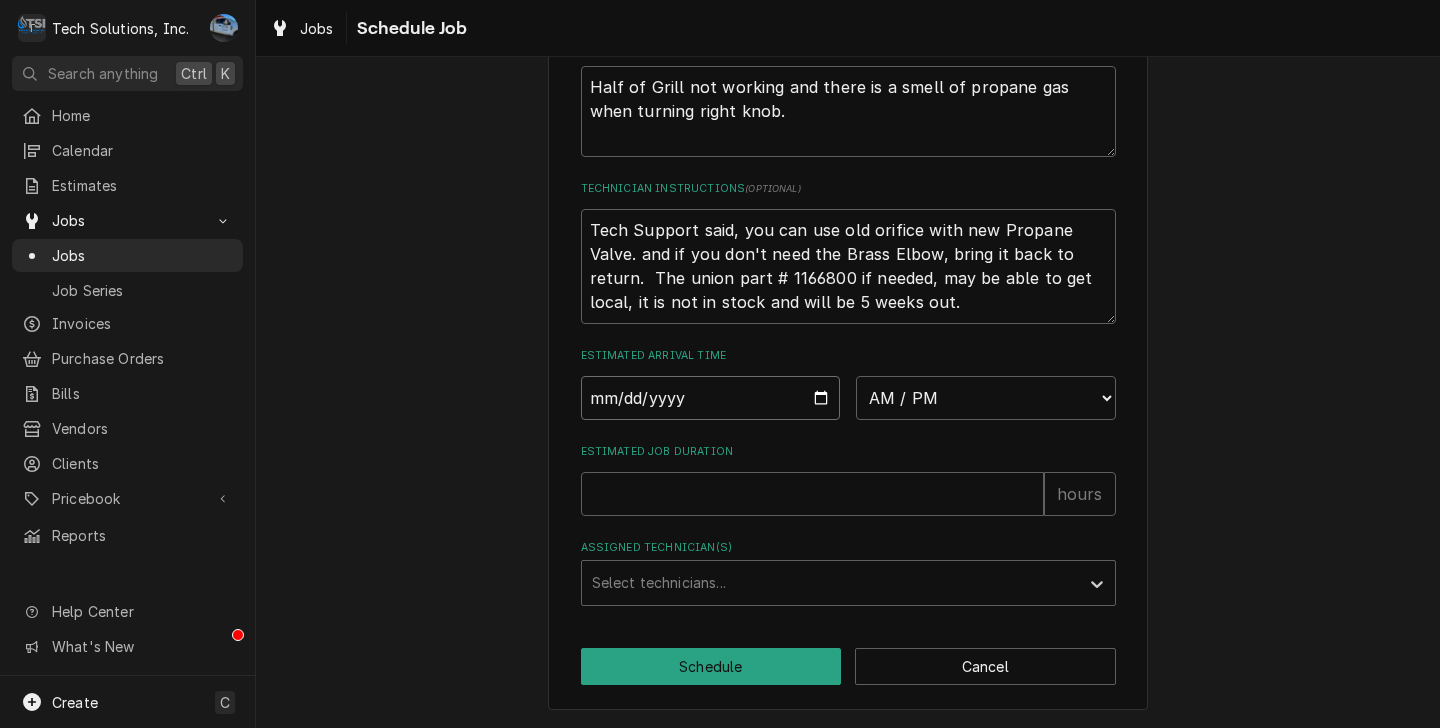 click at bounding box center (711, 398) 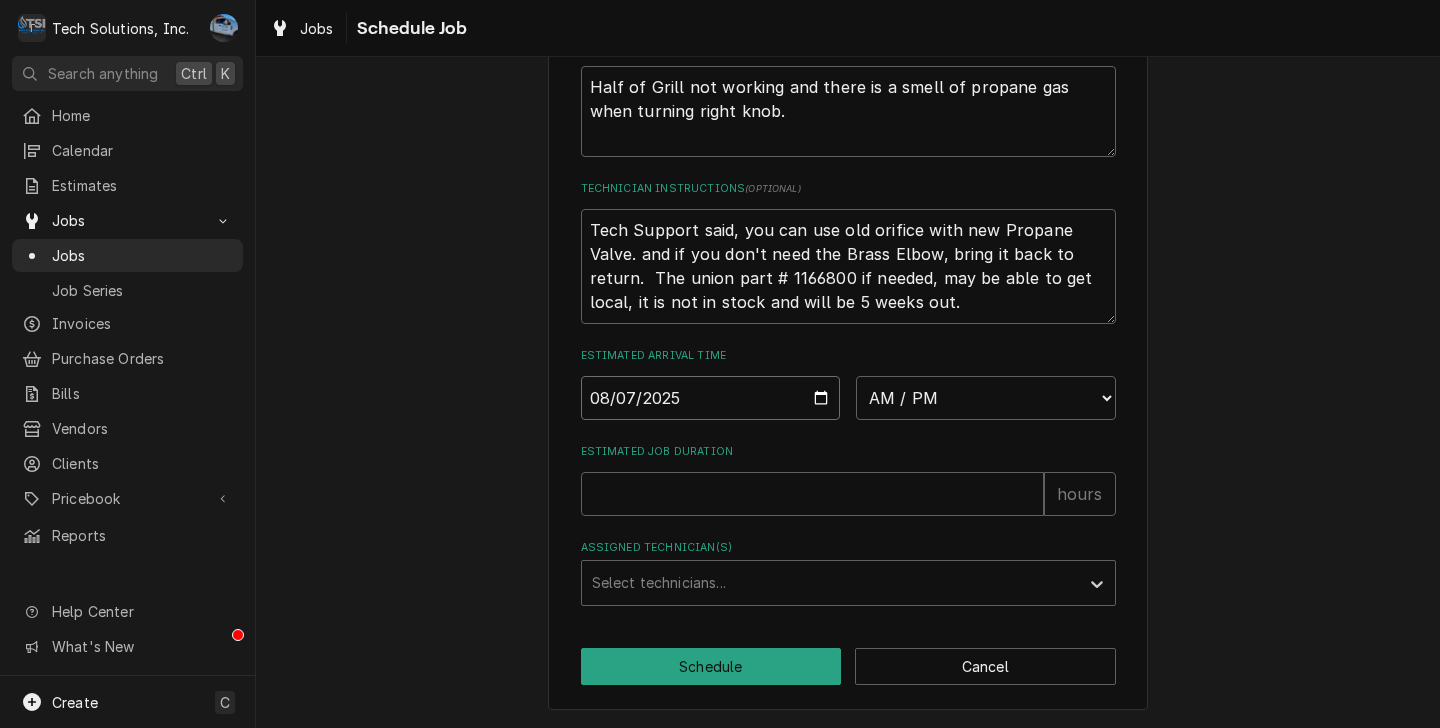 type on "x" 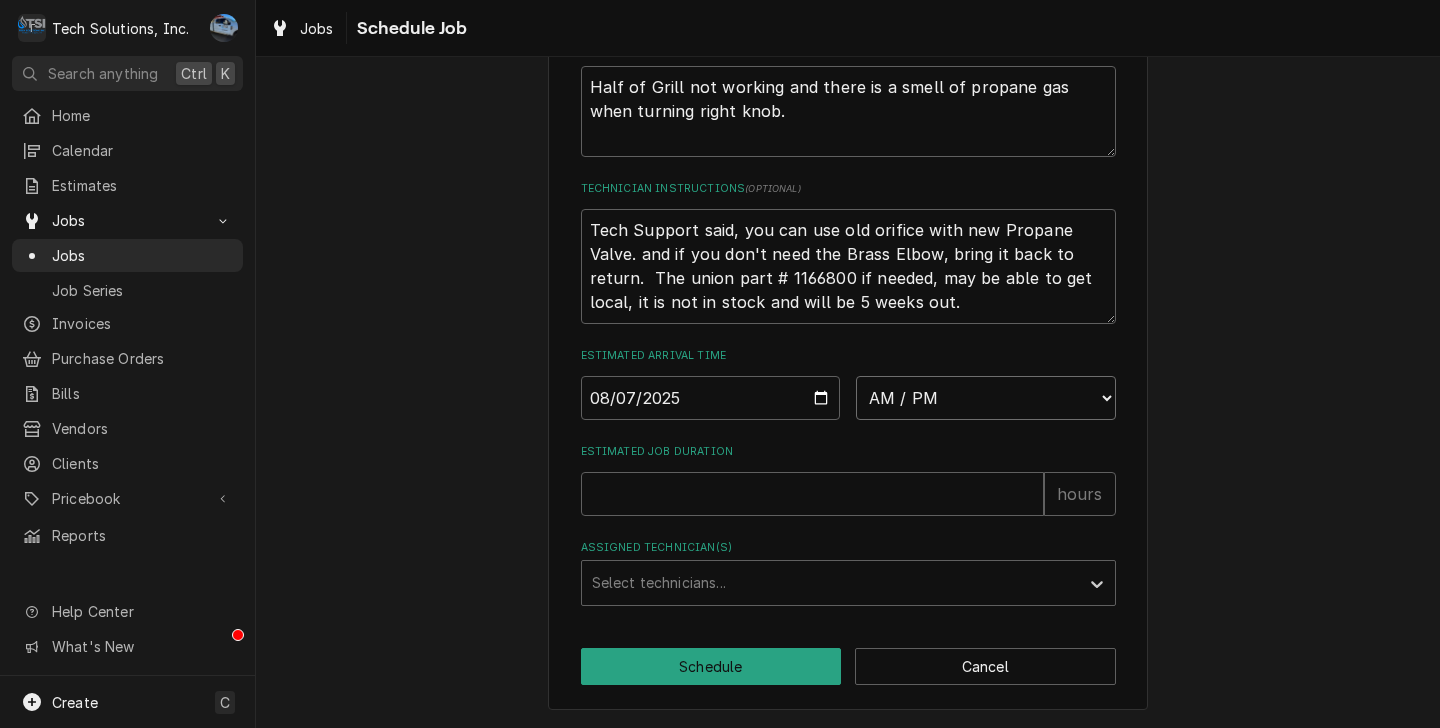 click on "AM / PM 6:00 AM 6:15 AM 6:30 AM 6:45 AM 7:00 AM 7:15 AM 7:30 AM 7:45 AM 8:00 AM 8:15 AM 8:30 AM 8:45 AM 9:00 AM 9:15 AM 9:30 AM 9:45 AM 10:00 AM 10:15 AM 10:30 AM 10:45 AM 11:00 AM 11:15 AM 11:30 AM 11:45 AM 12:00 PM 12:15 PM 12:30 PM 12:45 PM 1:00 PM 1:15 PM 1:30 PM 1:45 PM 2:00 PM 2:15 PM 2:30 PM 2:45 PM 3:00 PM 3:15 PM 3:30 PM 3:45 PM 4:00 PM 4:15 PM 4:30 PM 4:45 PM 5:00 PM 5:15 PM 5:30 PM 5:45 PM 6:00 PM 6:15 PM 6:30 PM 6:45 PM 7:00 PM 7:15 PM 7:30 PM 7:45 PM 8:00 PM 8:15 PM 8:30 PM 8:45 PM 9:00 PM 9:15 PM 9:30 PM 9:45 PM 10:00 PM 10:15 PM 10:30 PM 10:45 PM 11:00 PM 11:15 PM 11:30 PM 11:45 PM 12:00 AM 12:15 AM 12:30 AM 12:45 AM 1:00 AM 1:15 AM 1:30 AM 1:45 AM 2:00 AM 2:15 AM 2:30 AM 2:45 AM 3:00 AM 3:15 AM 3:30 AM 3:45 AM 4:00 AM 4:15 AM 4:30 AM 4:45 AM 5:00 AM 5:15 AM 5:30 AM 5:45 AM" at bounding box center (986, 398) 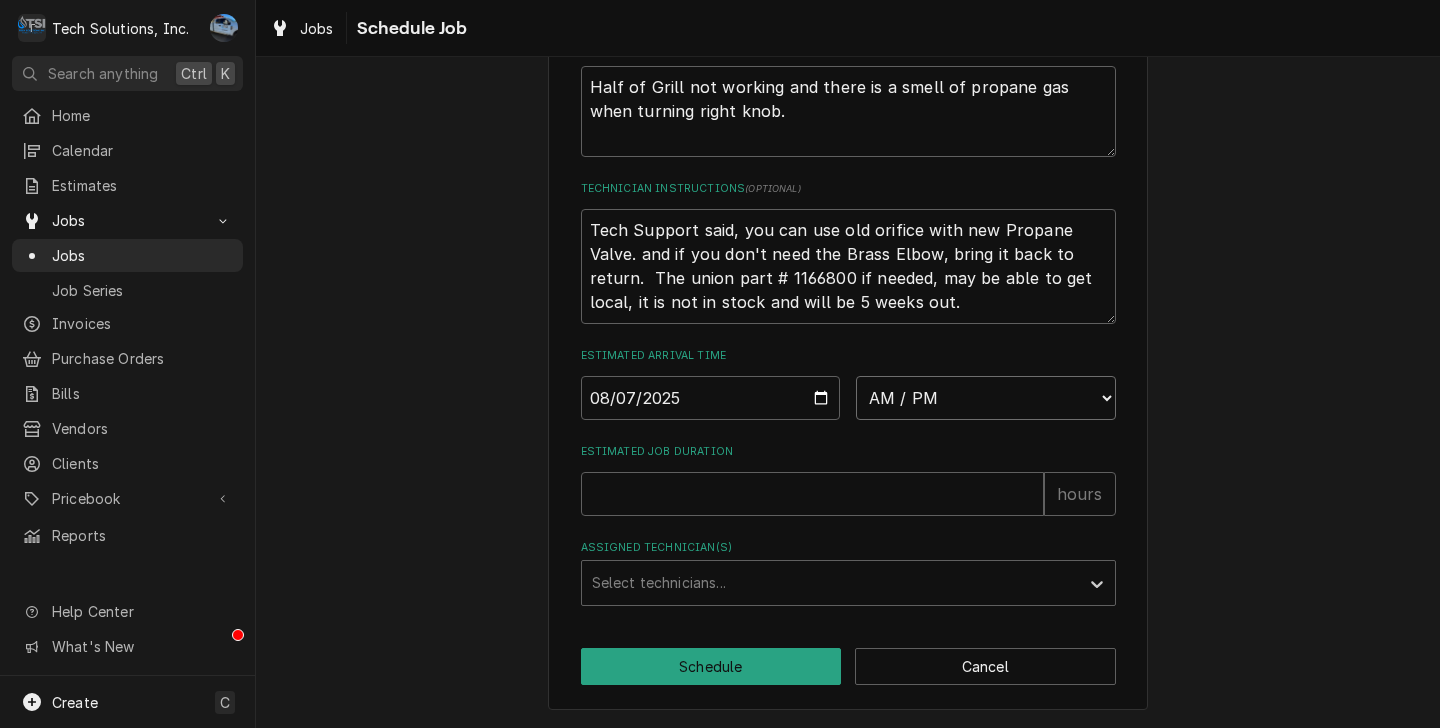 select on "16:00:00" 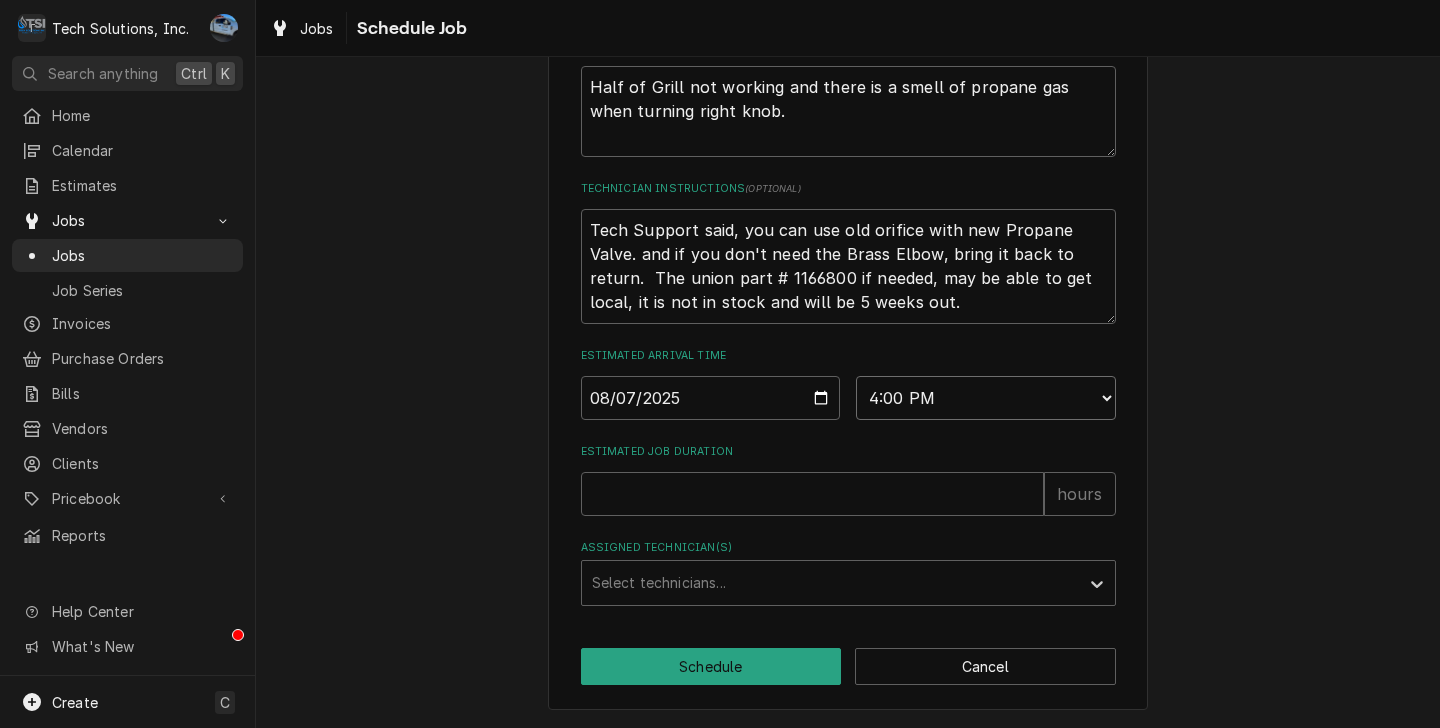 click on "AM / PM 6:00 AM 6:15 AM 6:30 AM 6:45 AM 7:00 AM 7:15 AM 7:30 AM 7:45 AM 8:00 AM 8:15 AM 8:30 AM 8:45 AM 9:00 AM 9:15 AM 9:30 AM 9:45 AM 10:00 AM 10:15 AM 10:30 AM 10:45 AM 11:00 AM 11:15 AM 11:30 AM 11:45 AM 12:00 PM 12:15 PM 12:30 PM 12:45 PM 1:00 PM 1:15 PM 1:30 PM 1:45 PM 2:00 PM 2:15 PM 2:30 PM 2:45 PM 3:00 PM 3:15 PM 3:30 PM 3:45 PM 4:00 PM 4:15 PM 4:30 PM 4:45 PM 5:00 PM 5:15 PM 5:30 PM 5:45 PM 6:00 PM 6:15 PM 6:30 PM 6:45 PM 7:00 PM 7:15 PM 7:30 PM 7:45 PM 8:00 PM 8:15 PM 8:30 PM 8:45 PM 9:00 PM 9:15 PM 9:30 PM 9:45 PM 10:00 PM 10:15 PM 10:30 PM 10:45 PM 11:00 PM 11:15 PM 11:30 PM 11:45 PM 12:00 AM 12:15 AM 12:30 AM 12:45 AM 1:00 AM 1:15 AM 1:30 AM 1:45 AM 2:00 AM 2:15 AM 2:30 AM 2:45 AM 3:00 AM 3:15 AM 3:30 AM 3:45 AM 4:00 AM 4:15 AM 4:30 AM 4:45 AM 5:00 AM 5:15 AM 5:30 AM 5:45 AM" at bounding box center (986, 398) 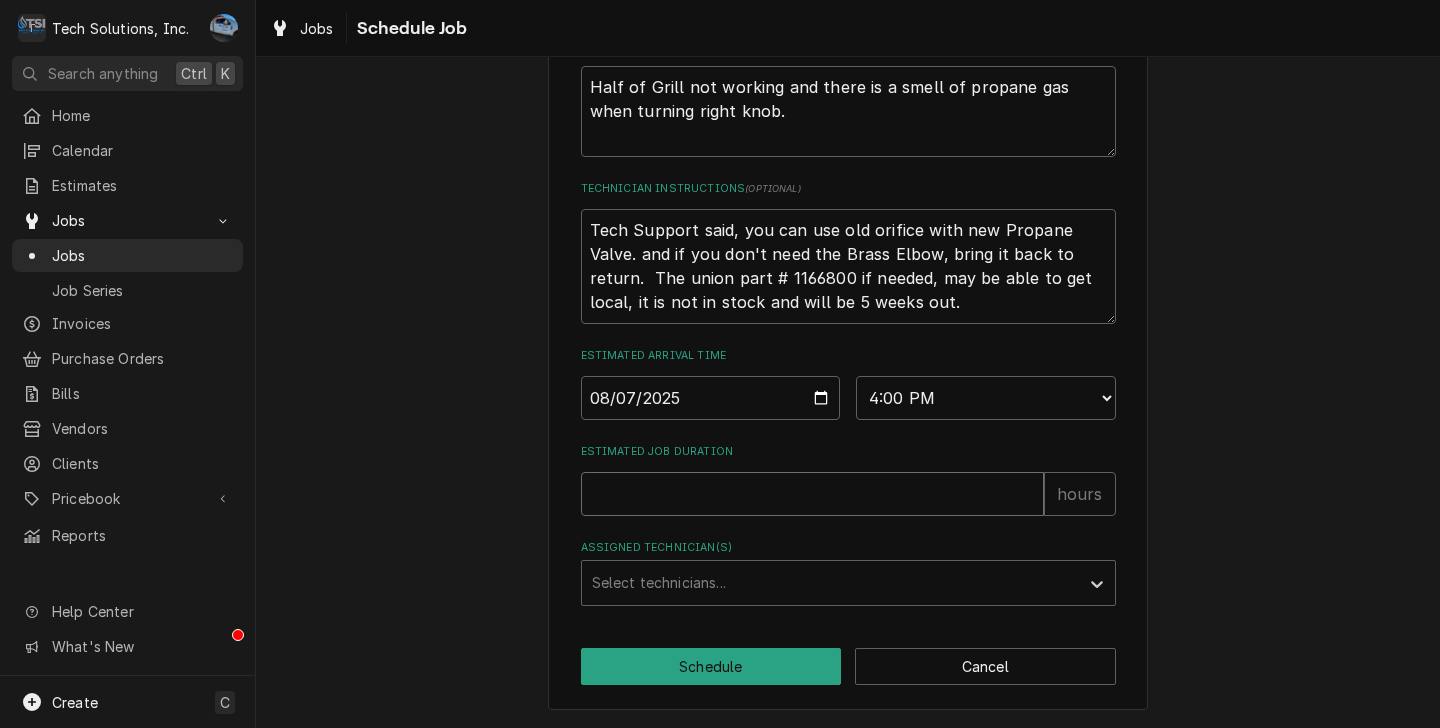 click on "Estimated Job Duration" at bounding box center [812, 494] 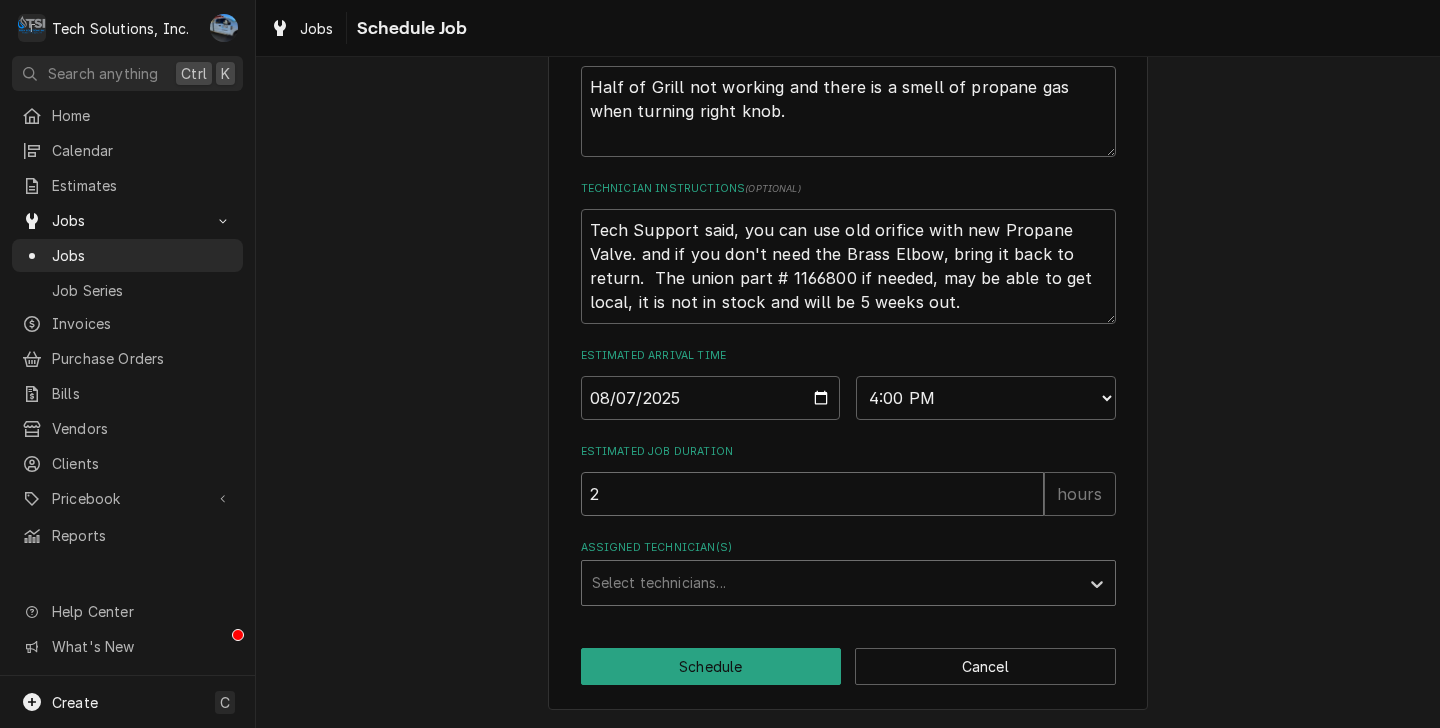 type on "2" 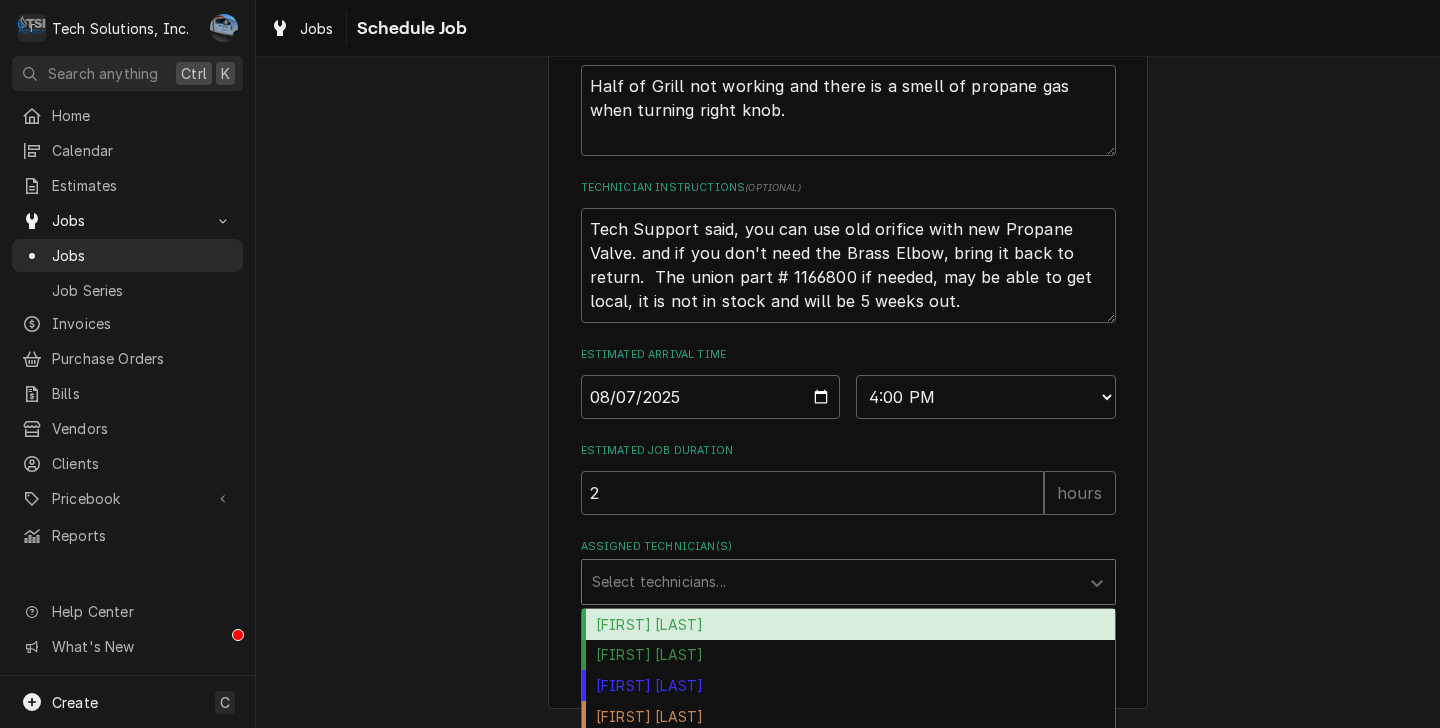 click at bounding box center (830, 582) 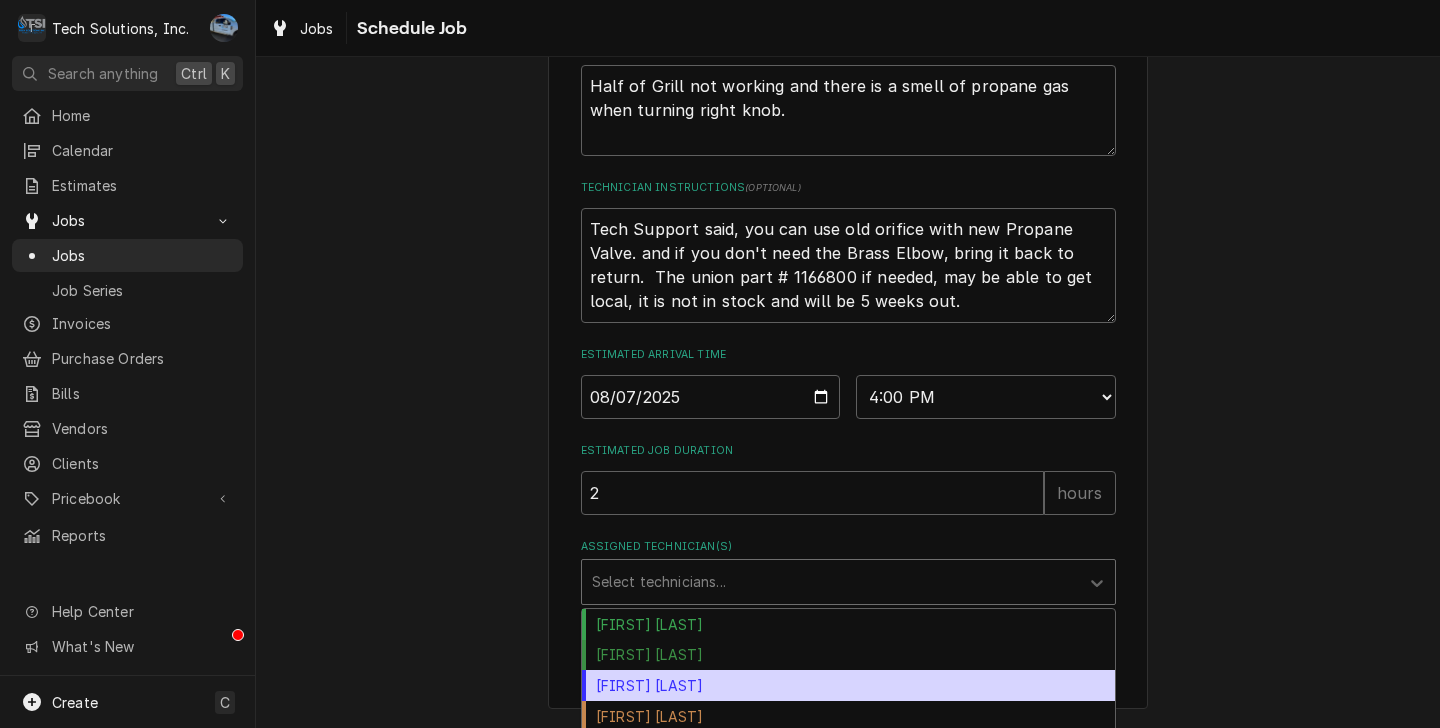click on "Coleton Wallace" at bounding box center [848, 685] 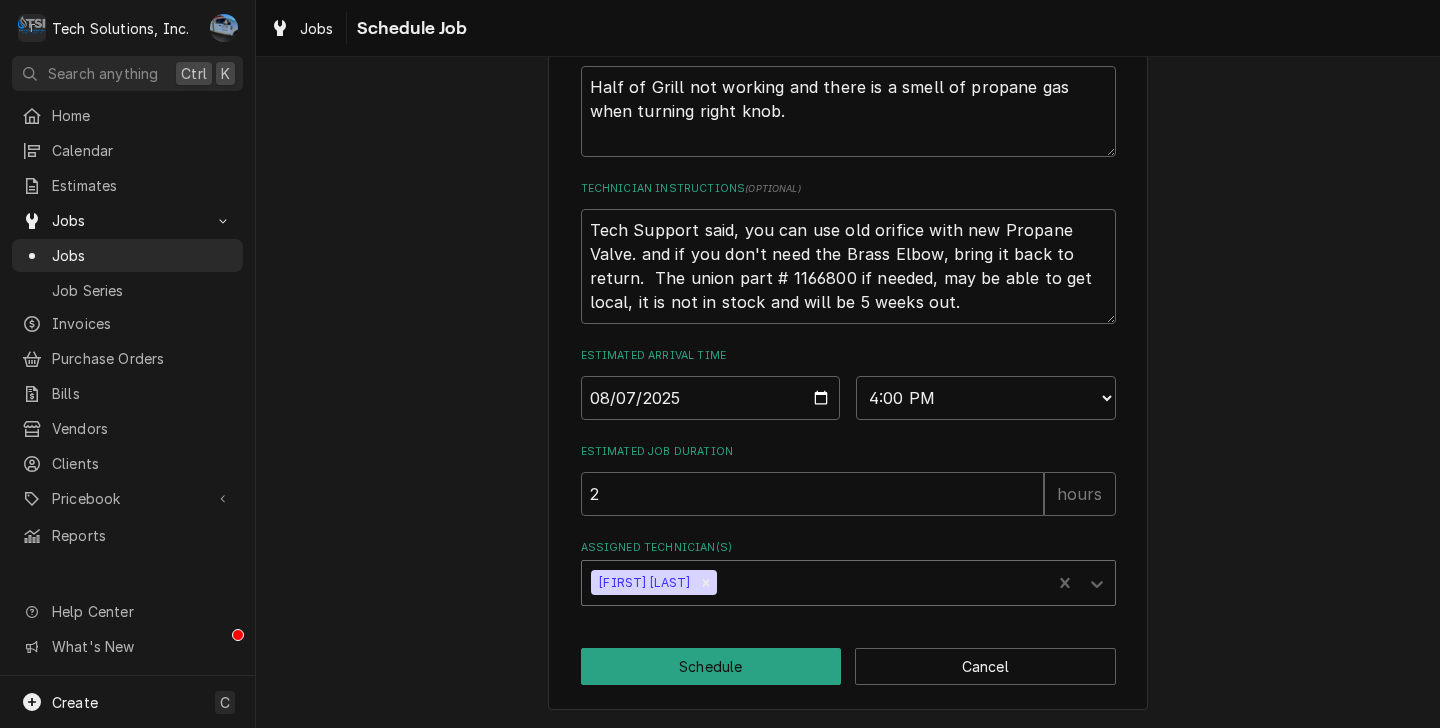 click on "Coleton Wallace" at bounding box center (817, 583) 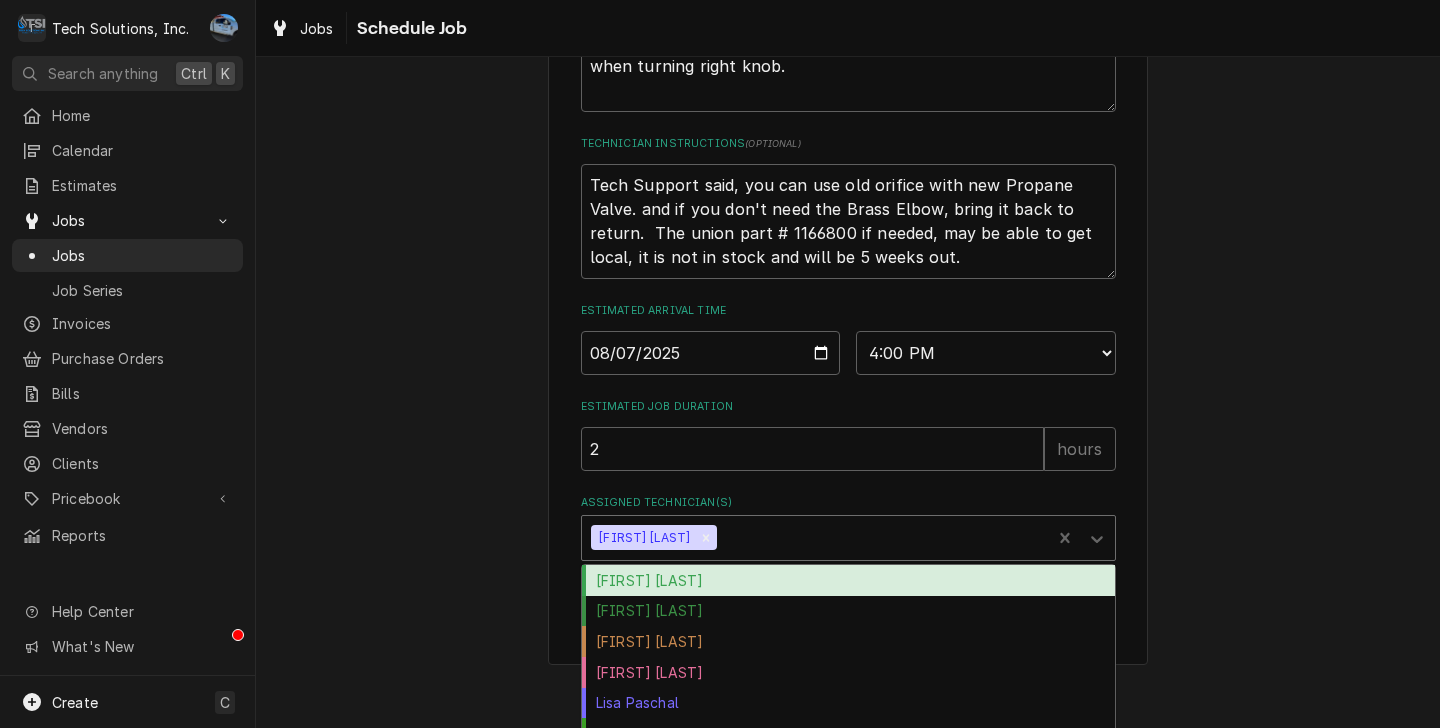 scroll, scrollTop: 548, scrollLeft: 0, axis: vertical 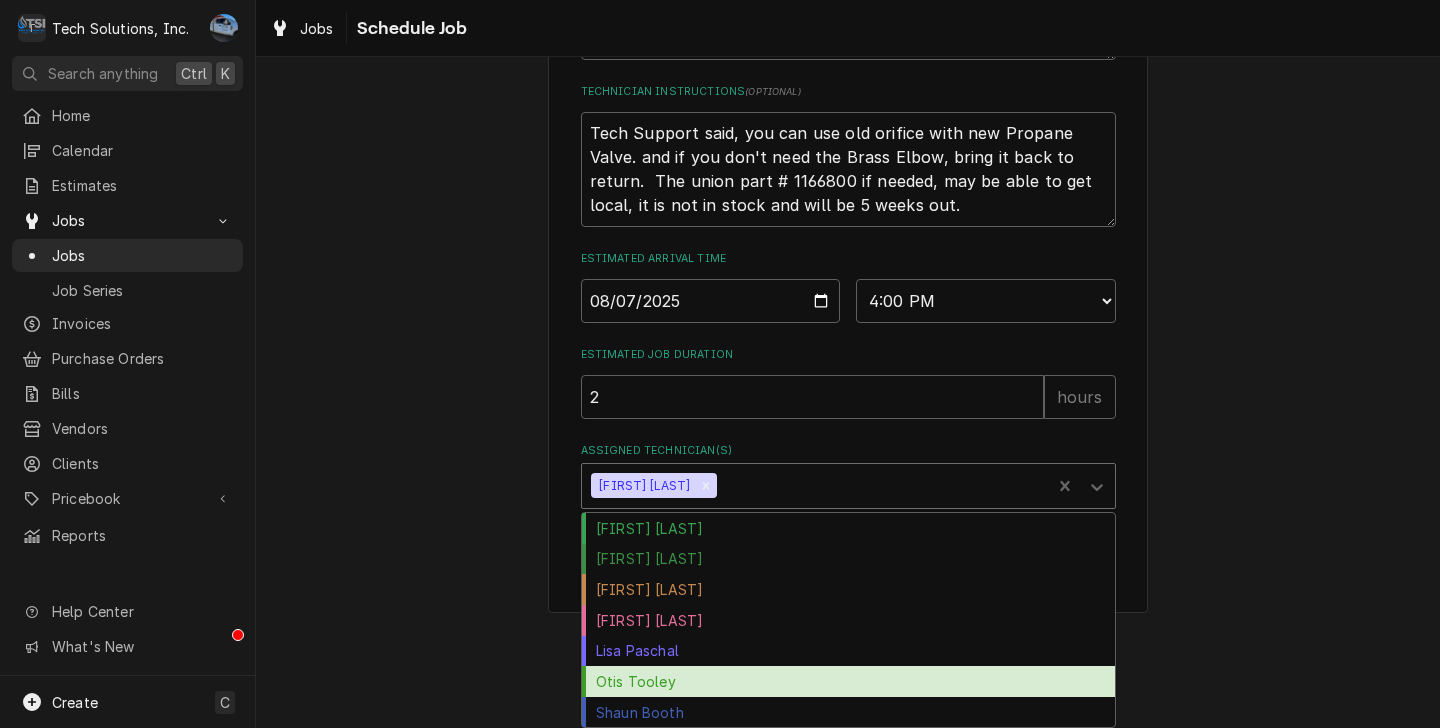 click on "Otis Tooley" at bounding box center (848, 681) 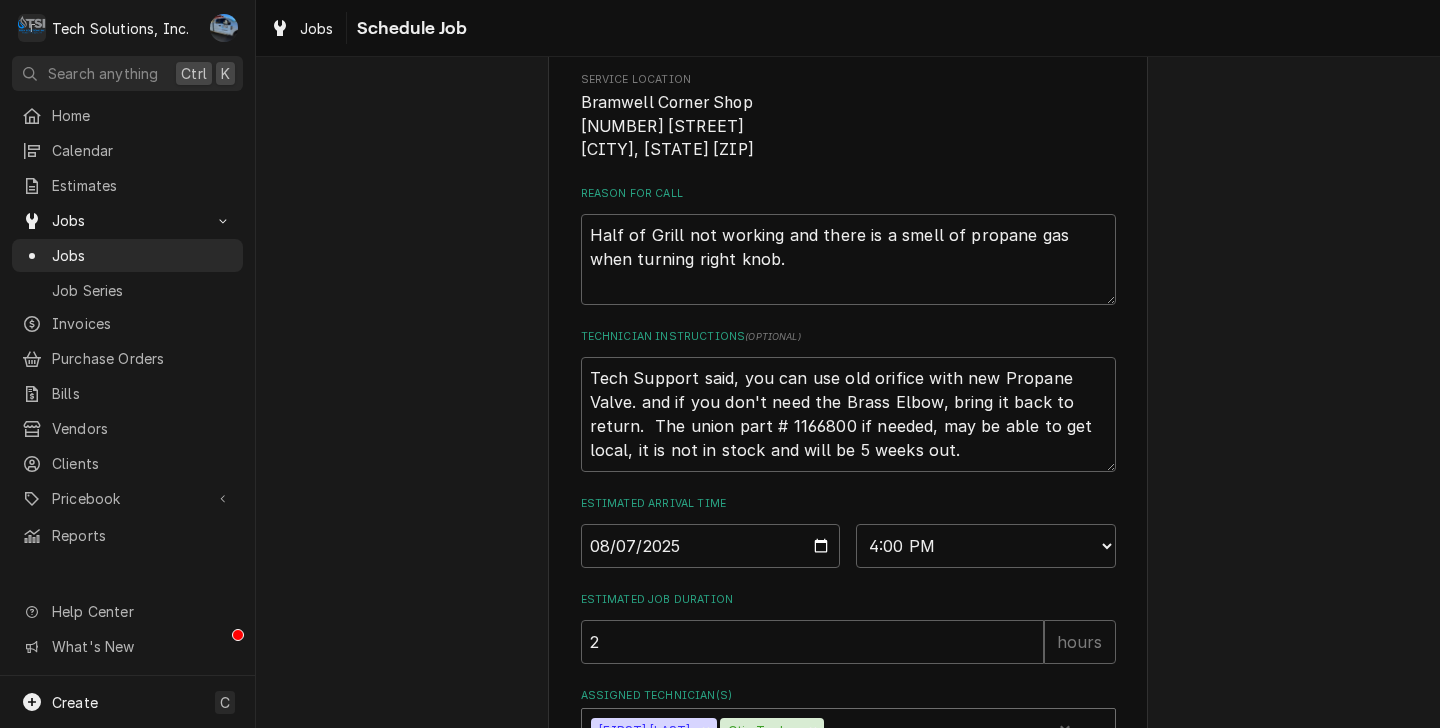 scroll, scrollTop: 450, scrollLeft: 0, axis: vertical 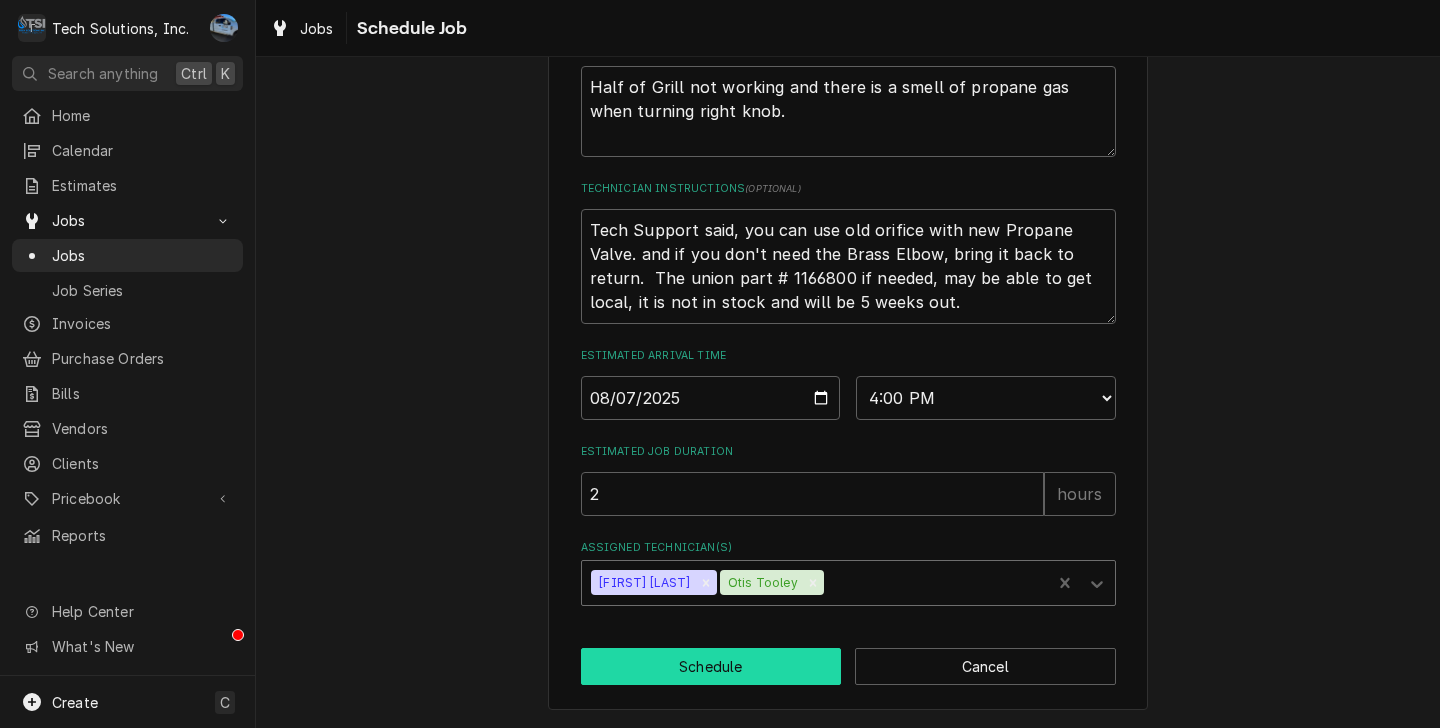 click on "Schedule" at bounding box center (711, 666) 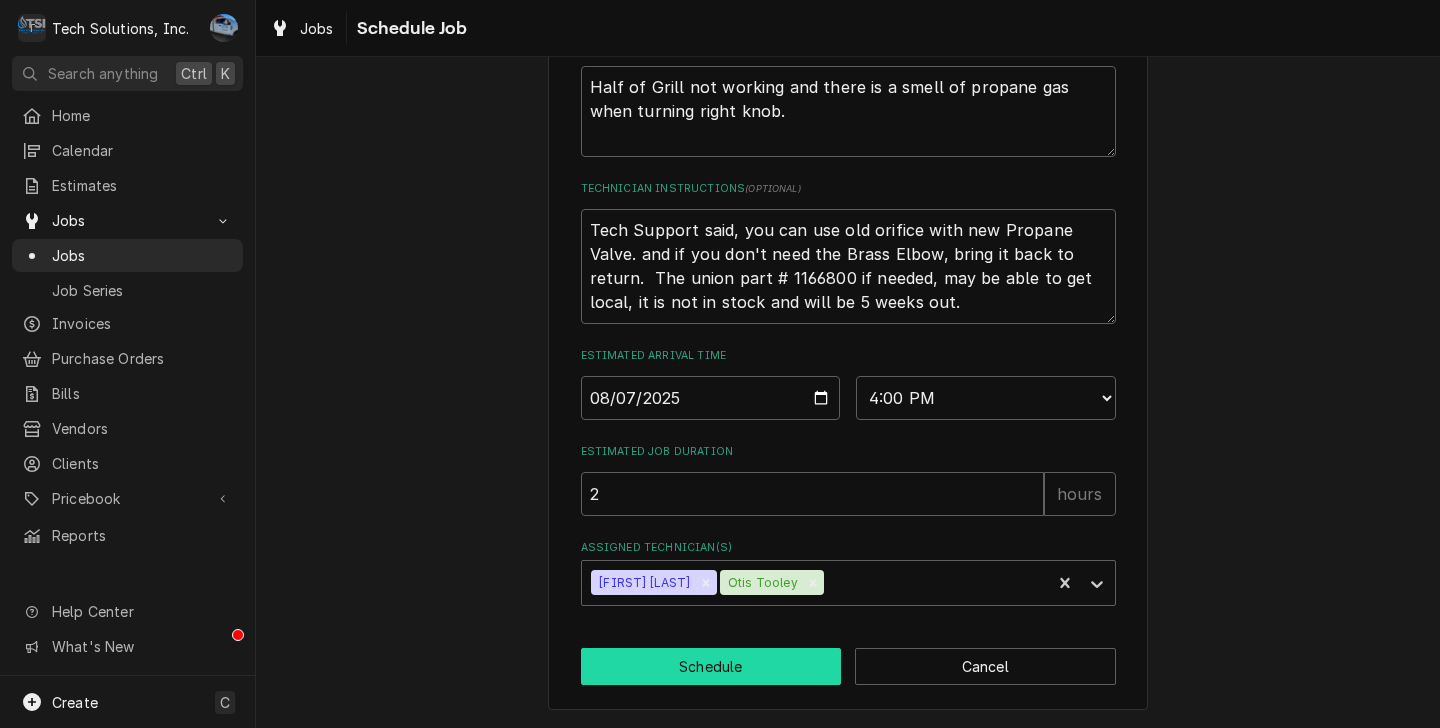type on "x" 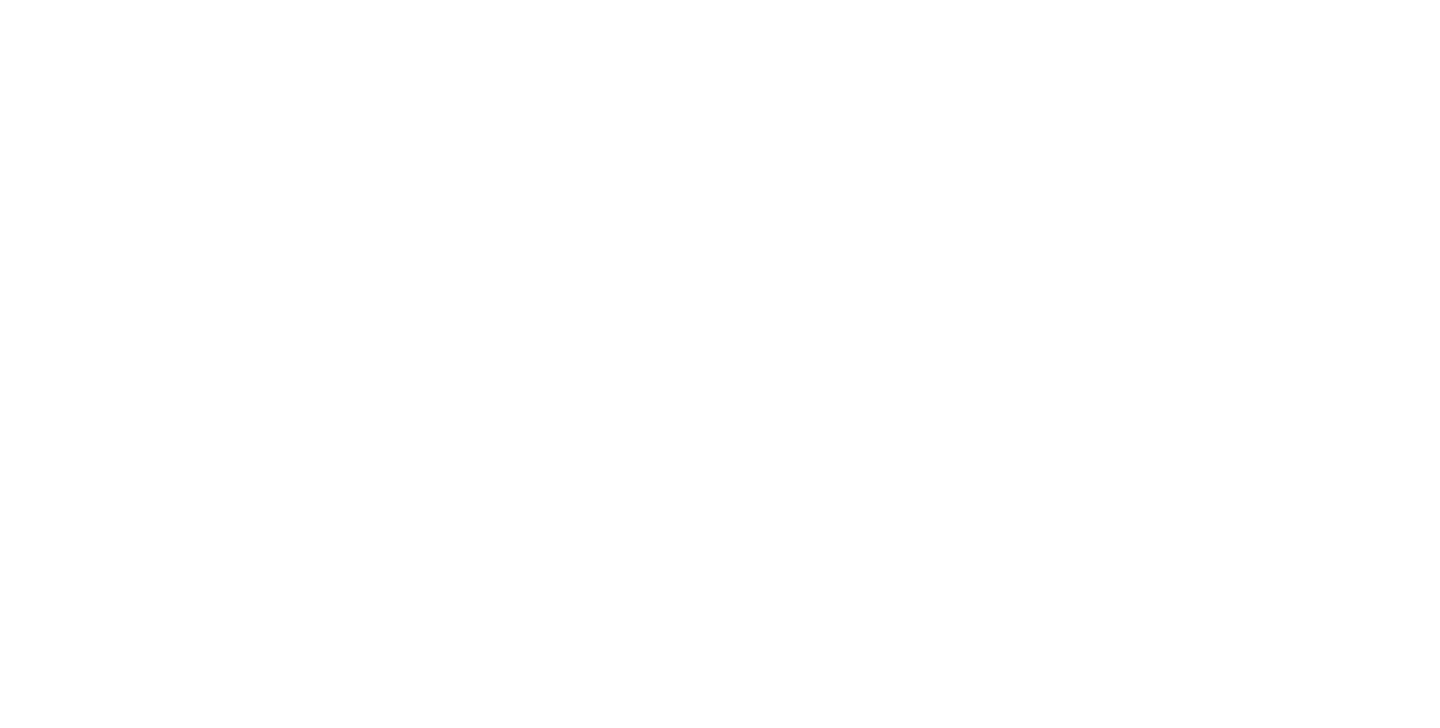 scroll, scrollTop: 0, scrollLeft: 0, axis: both 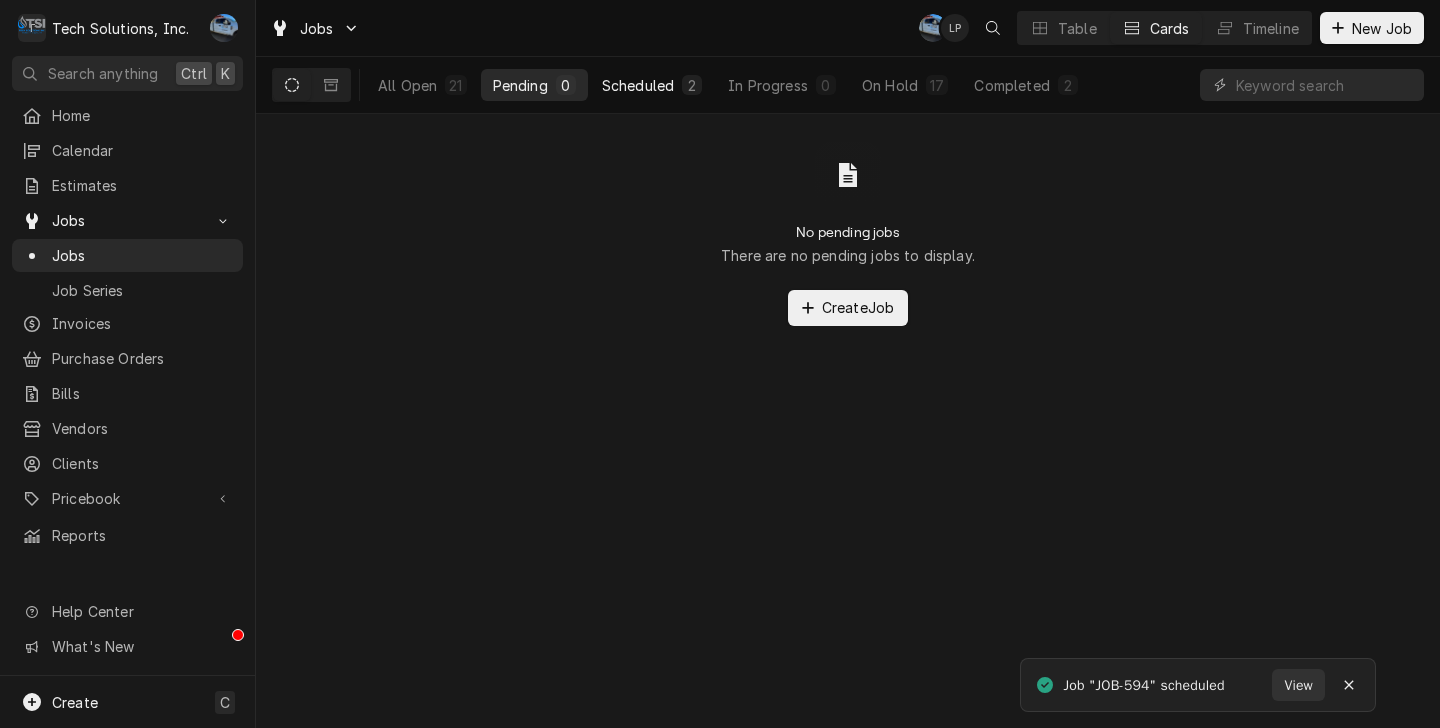 drag, startPoint x: 642, startPoint y: 108, endPoint x: 636, endPoint y: 99, distance: 10.816654 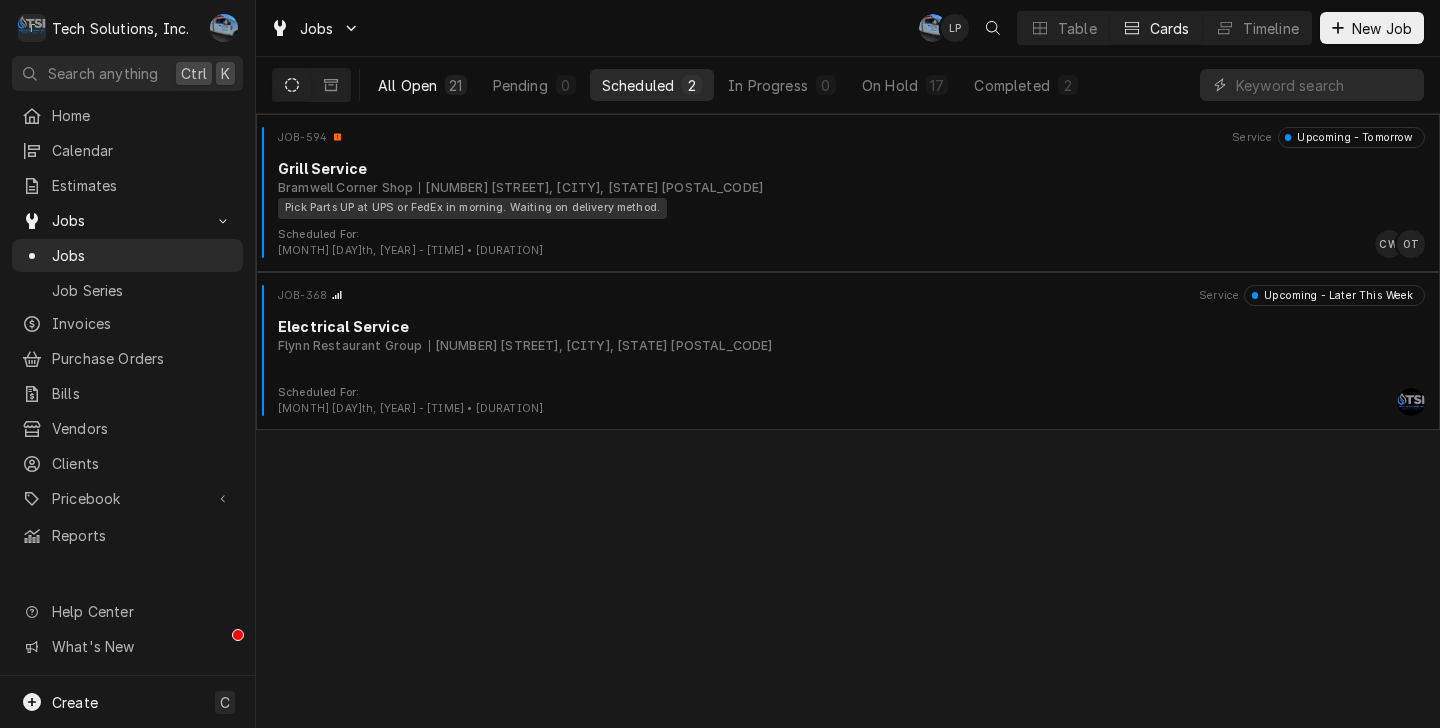 click on "All Open" at bounding box center (407, 85) 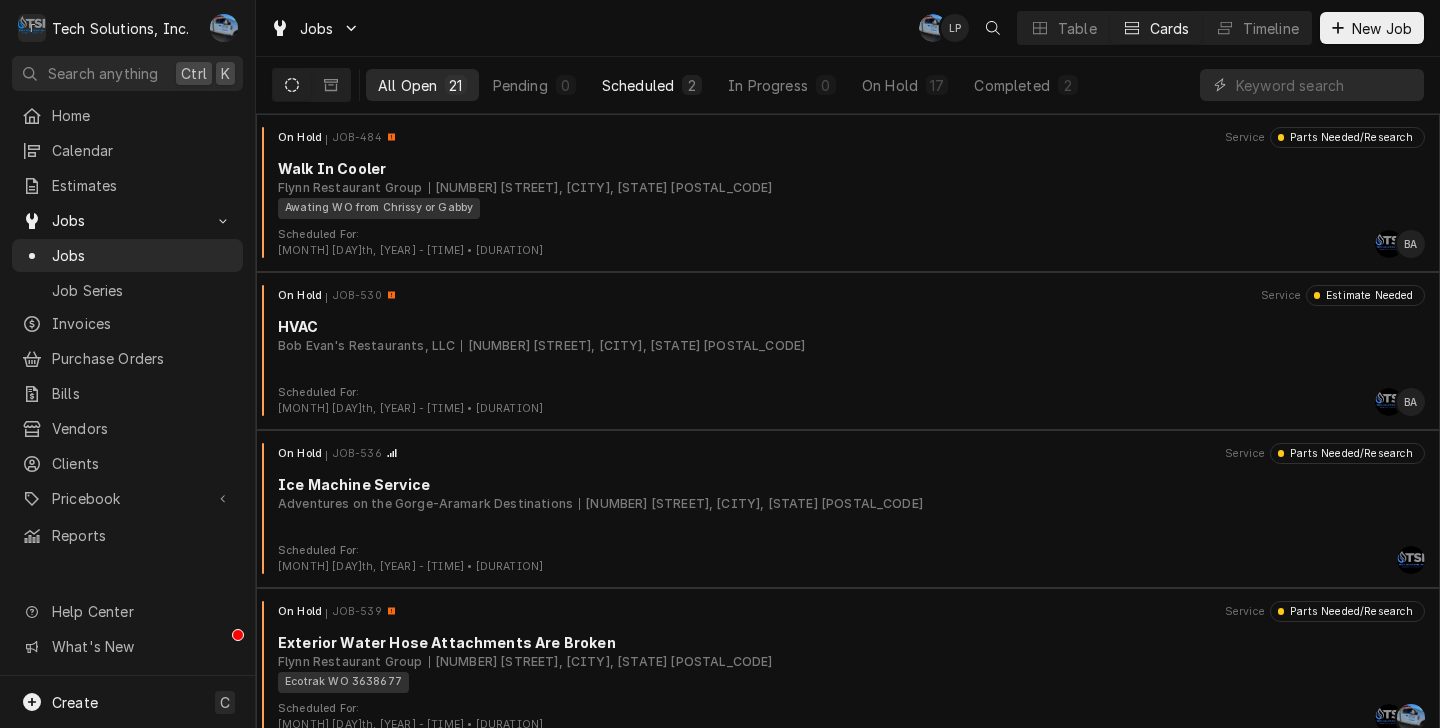click on "Scheduled 2" at bounding box center [652, 85] 